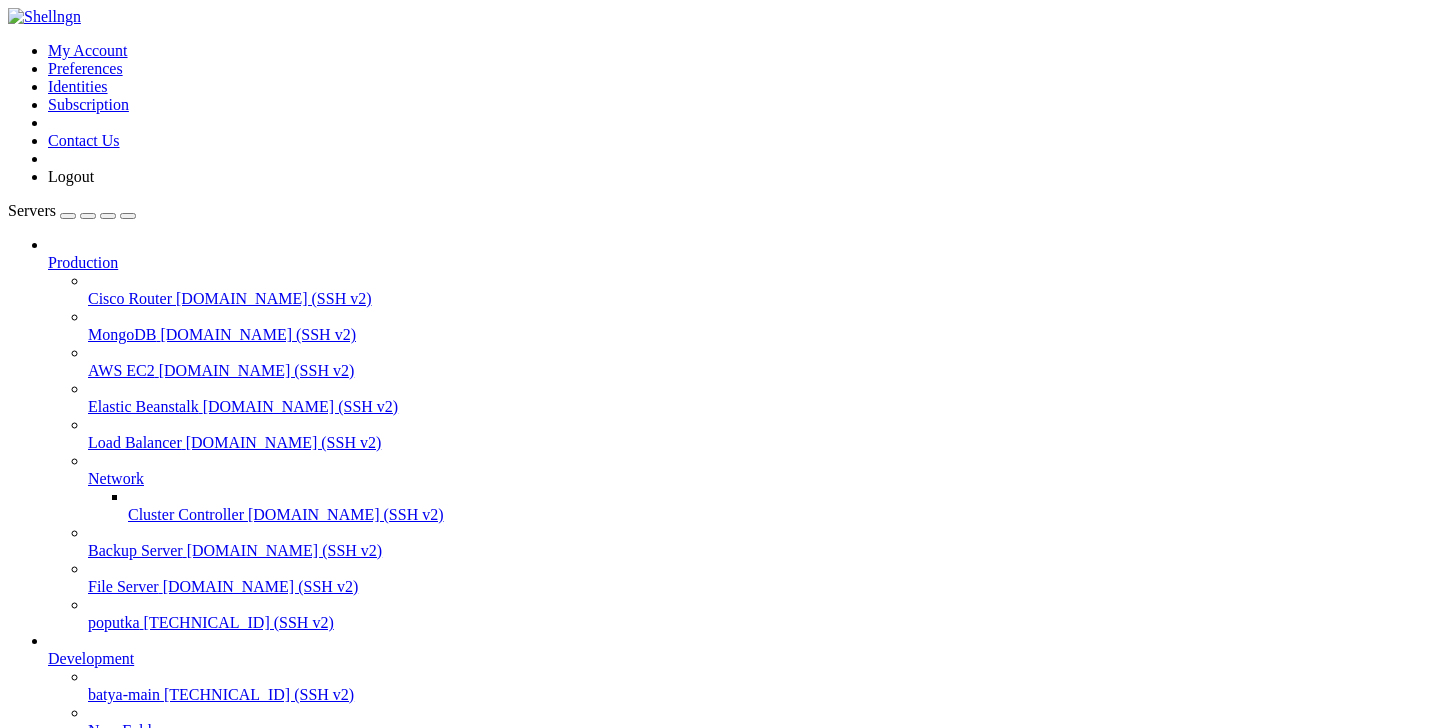 scroll, scrollTop: 0, scrollLeft: 0, axis: both 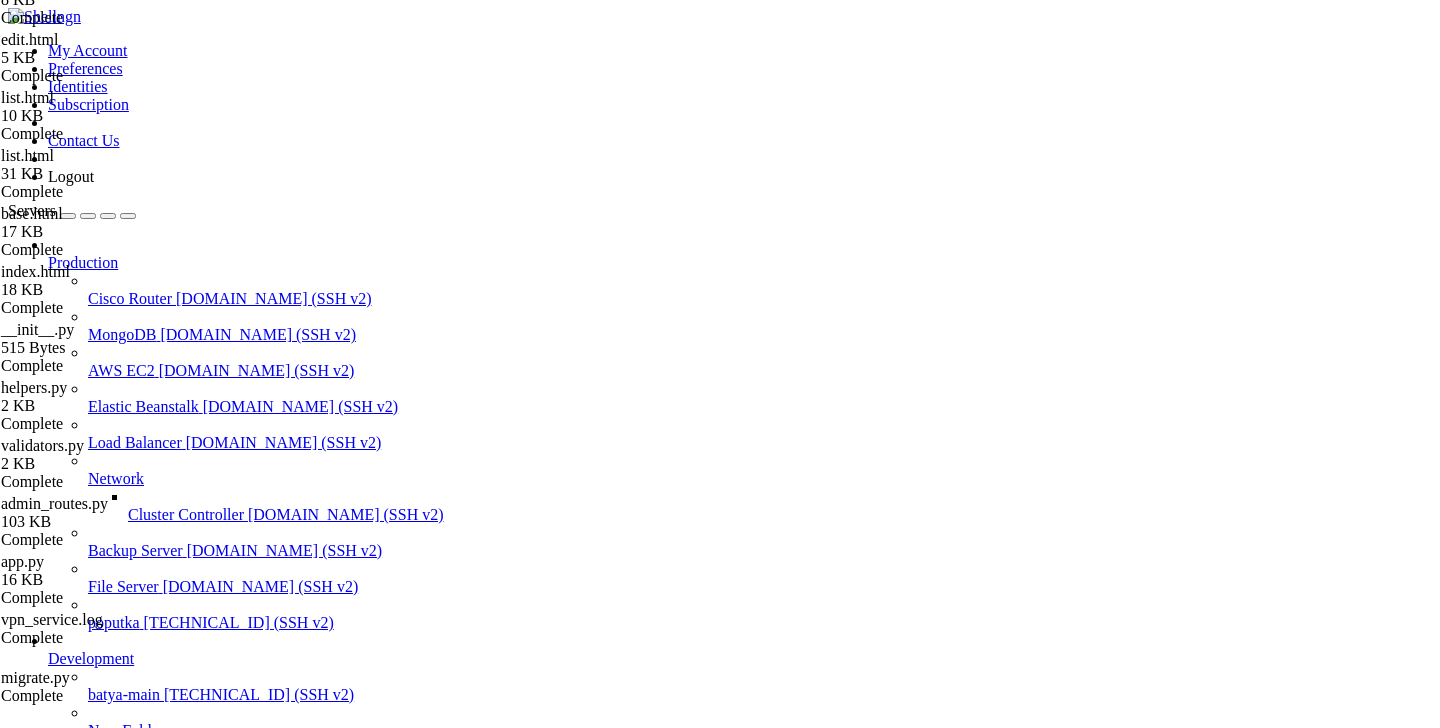 click on "Production" at bounding box center (83, 262) 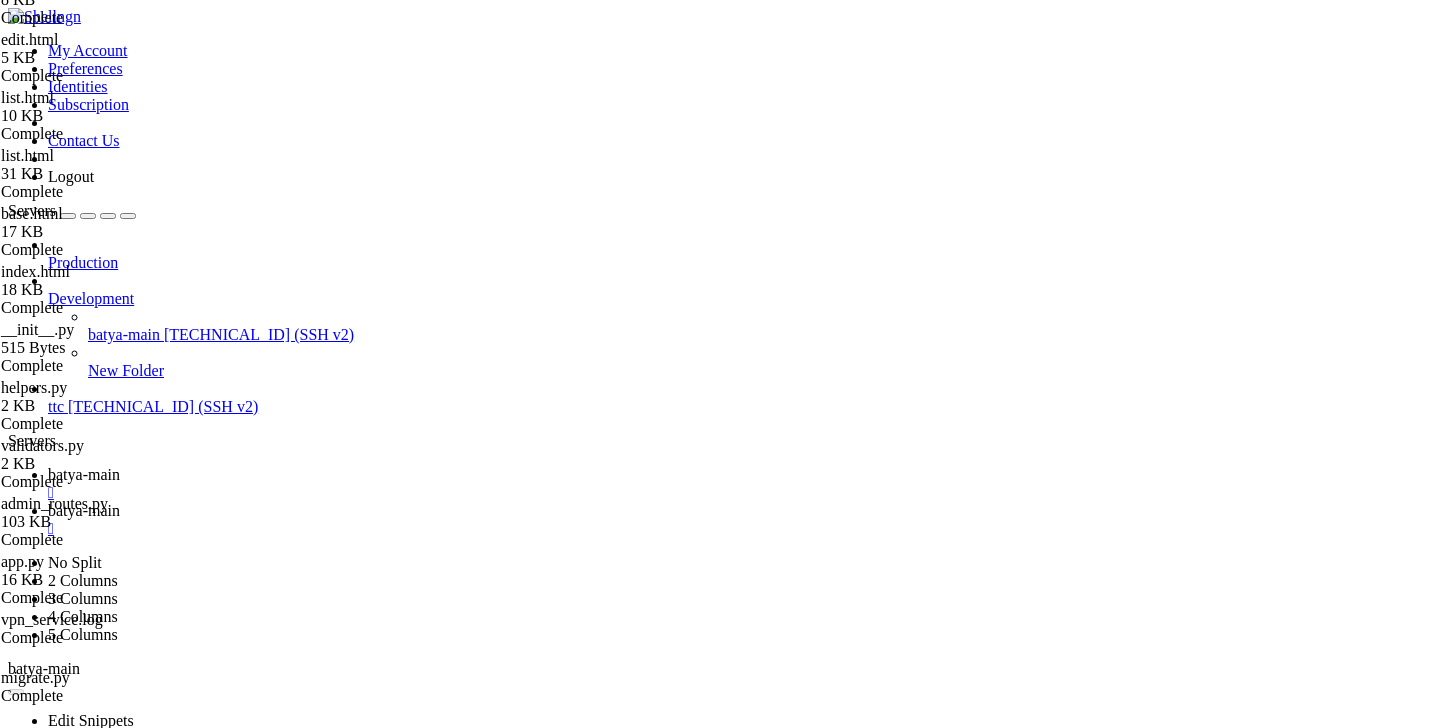 click on "New Server" at bounding box center [86, 1851] 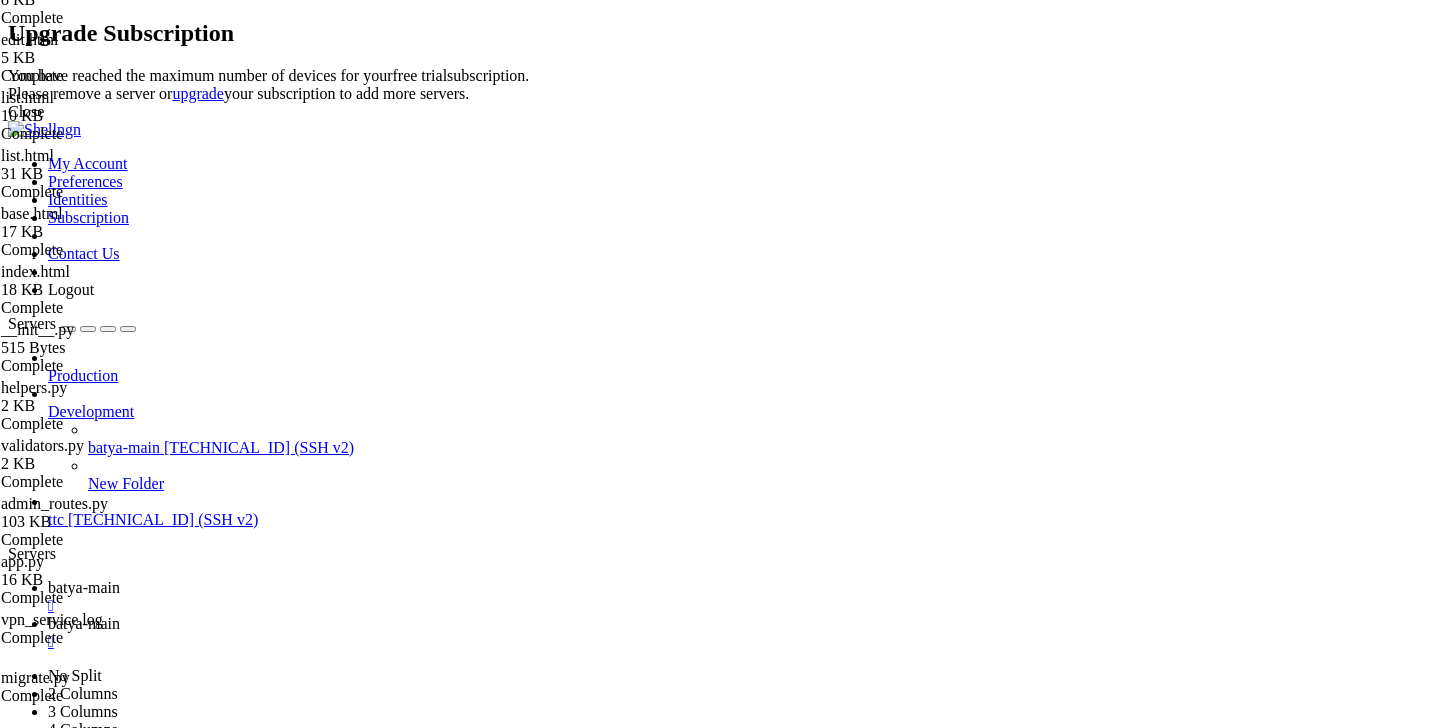click on "Close" at bounding box center [720, 112] 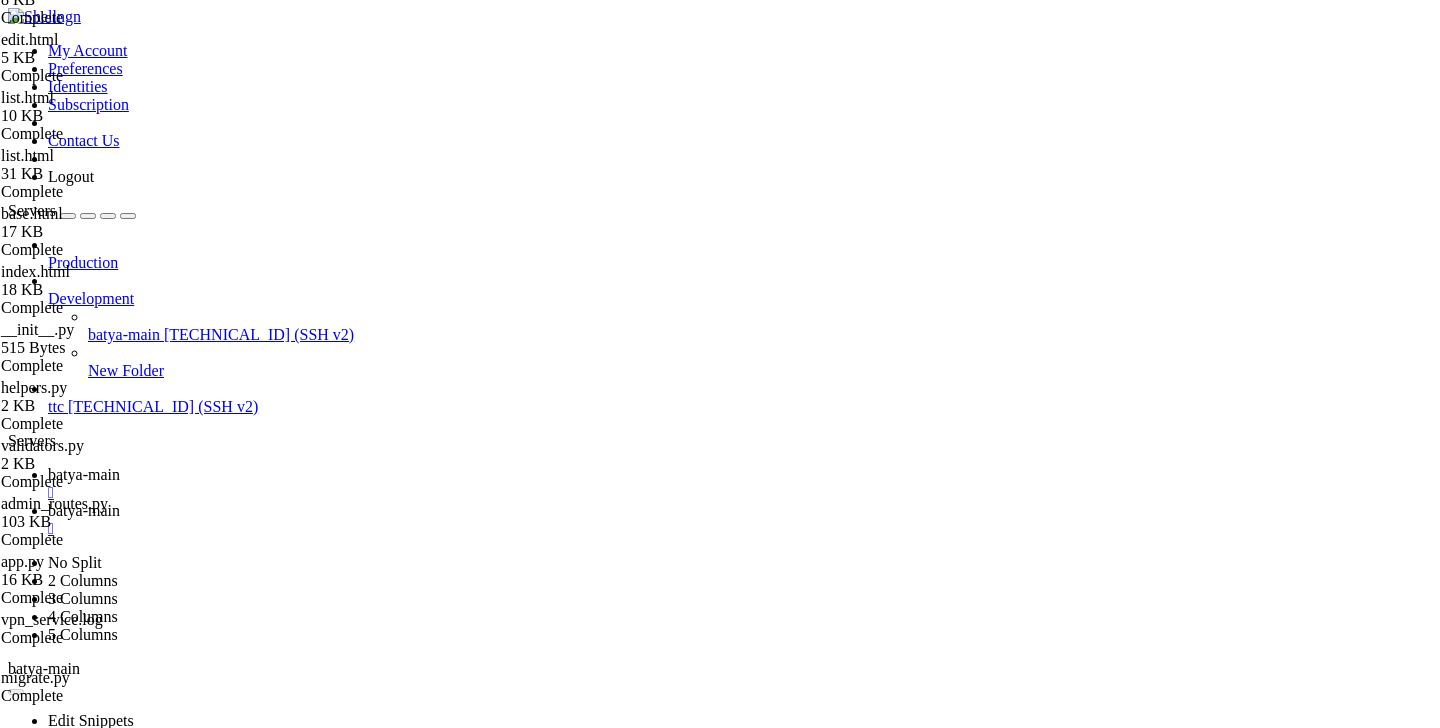 click on "Production" at bounding box center [83, 262] 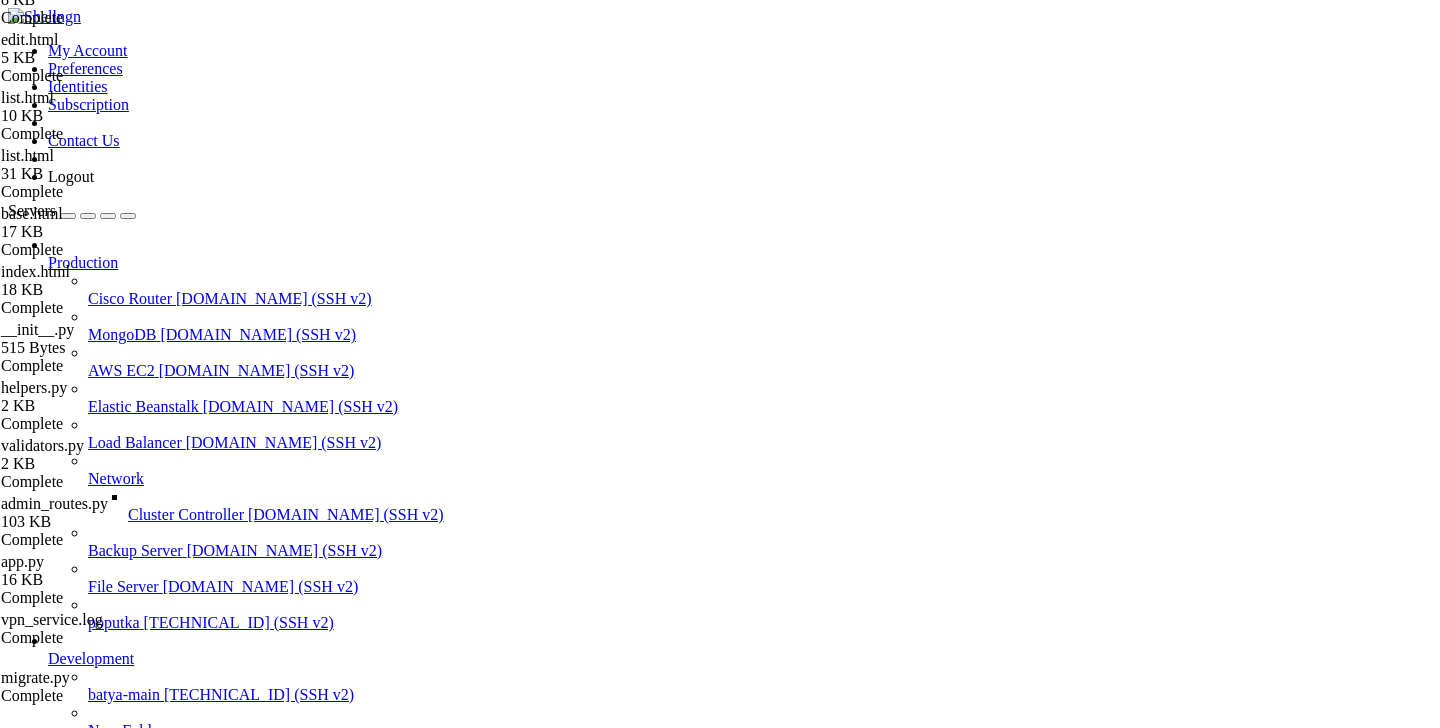 scroll, scrollTop: 185, scrollLeft: 0, axis: vertical 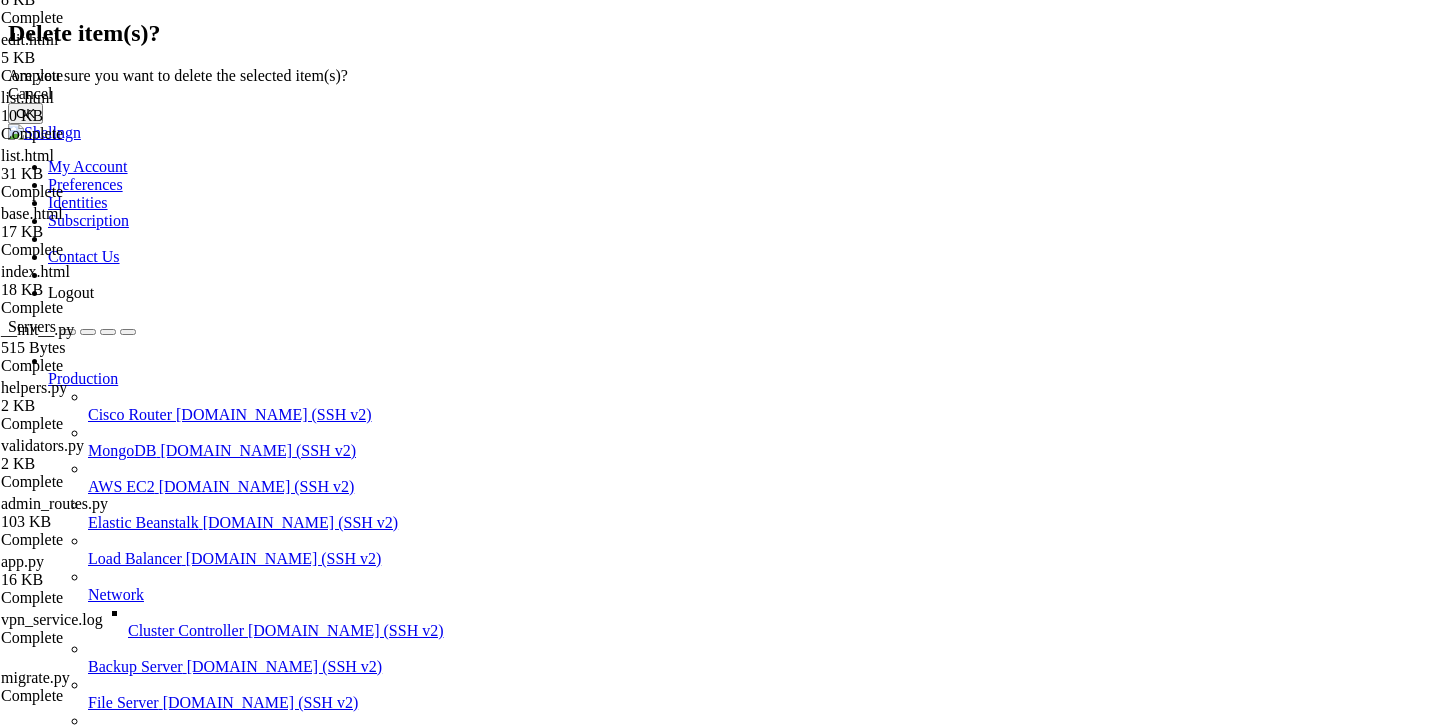 click on "OK" at bounding box center [25, 113] 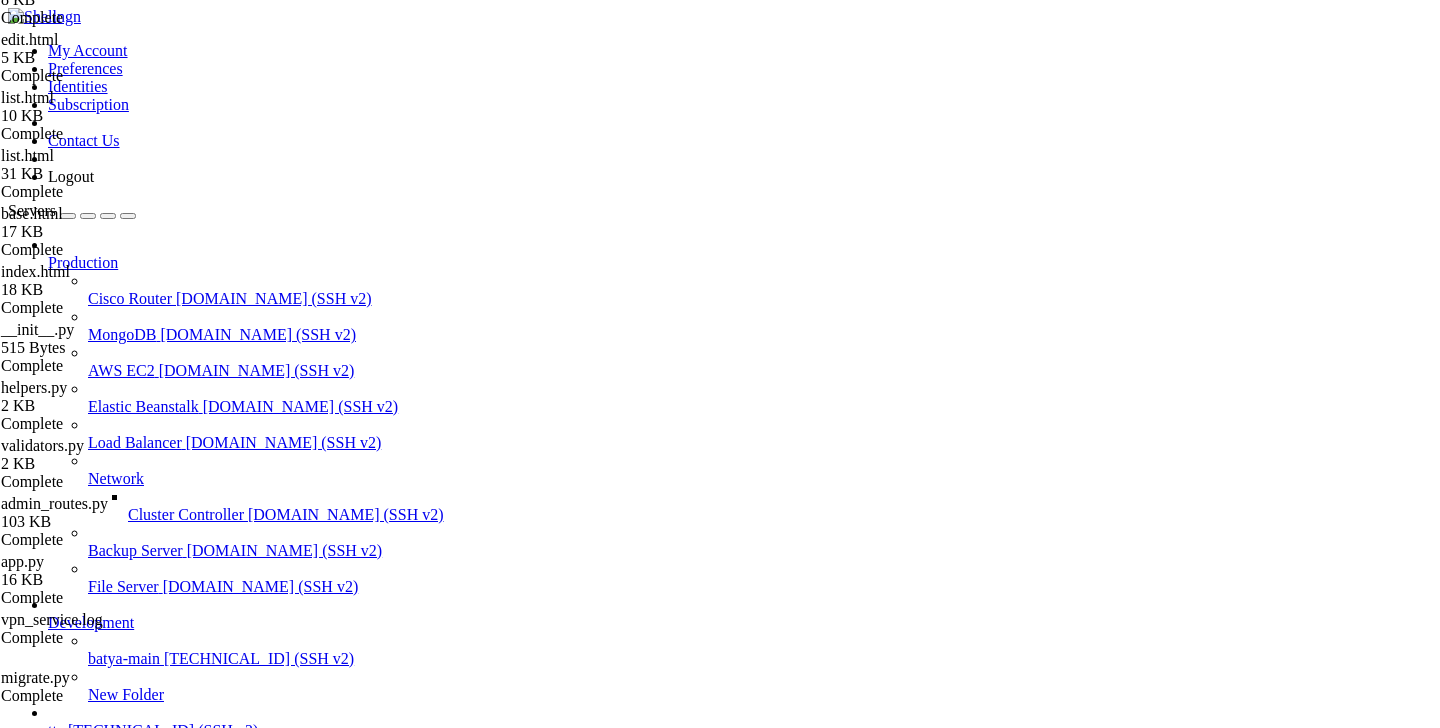 scroll, scrollTop: 132, scrollLeft: 0, axis: vertical 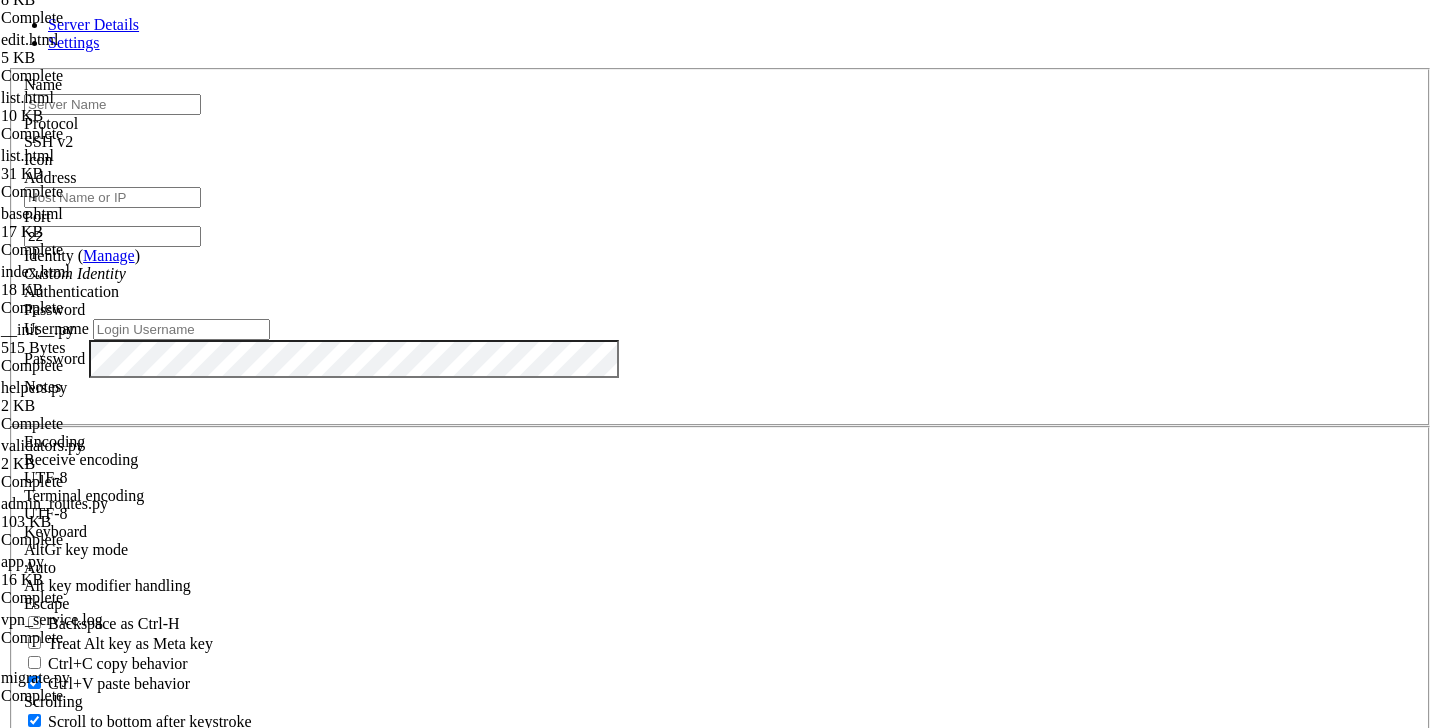 click at bounding box center [112, 104] 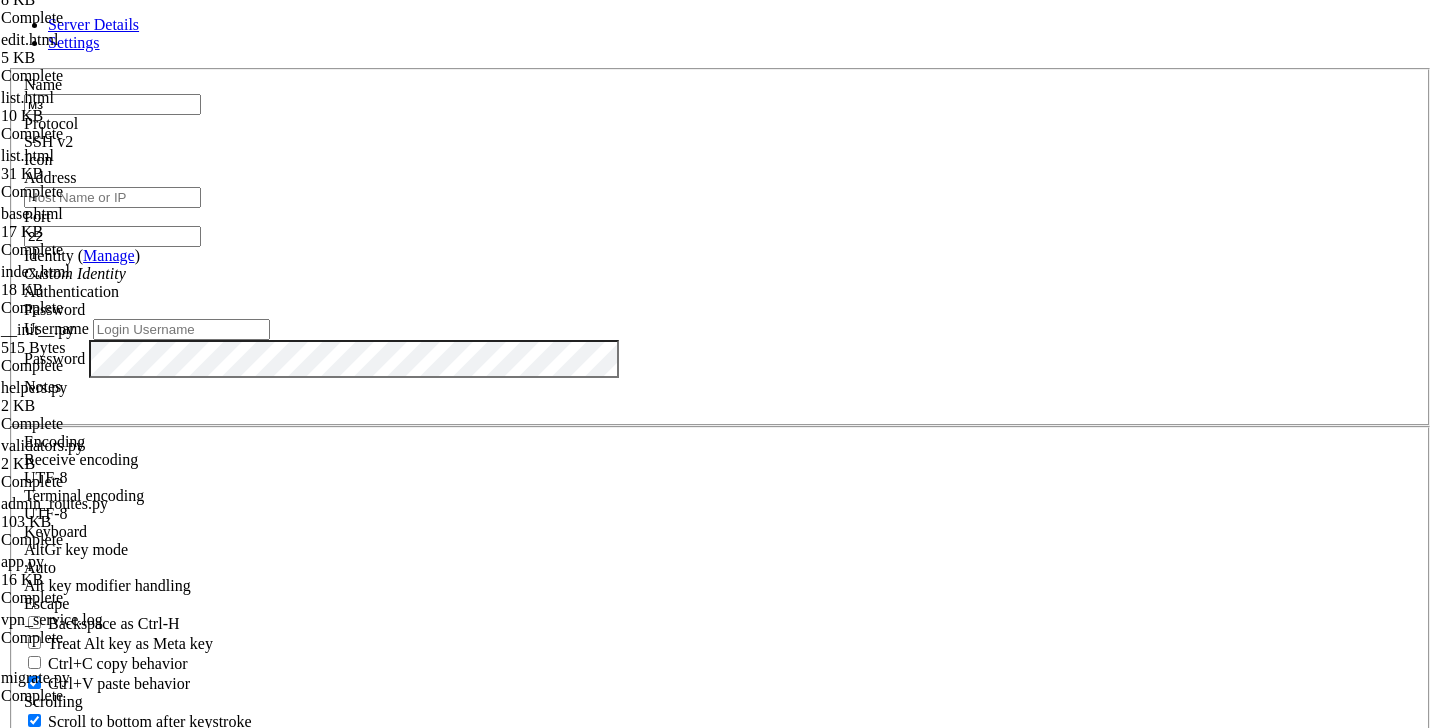 type on "м" 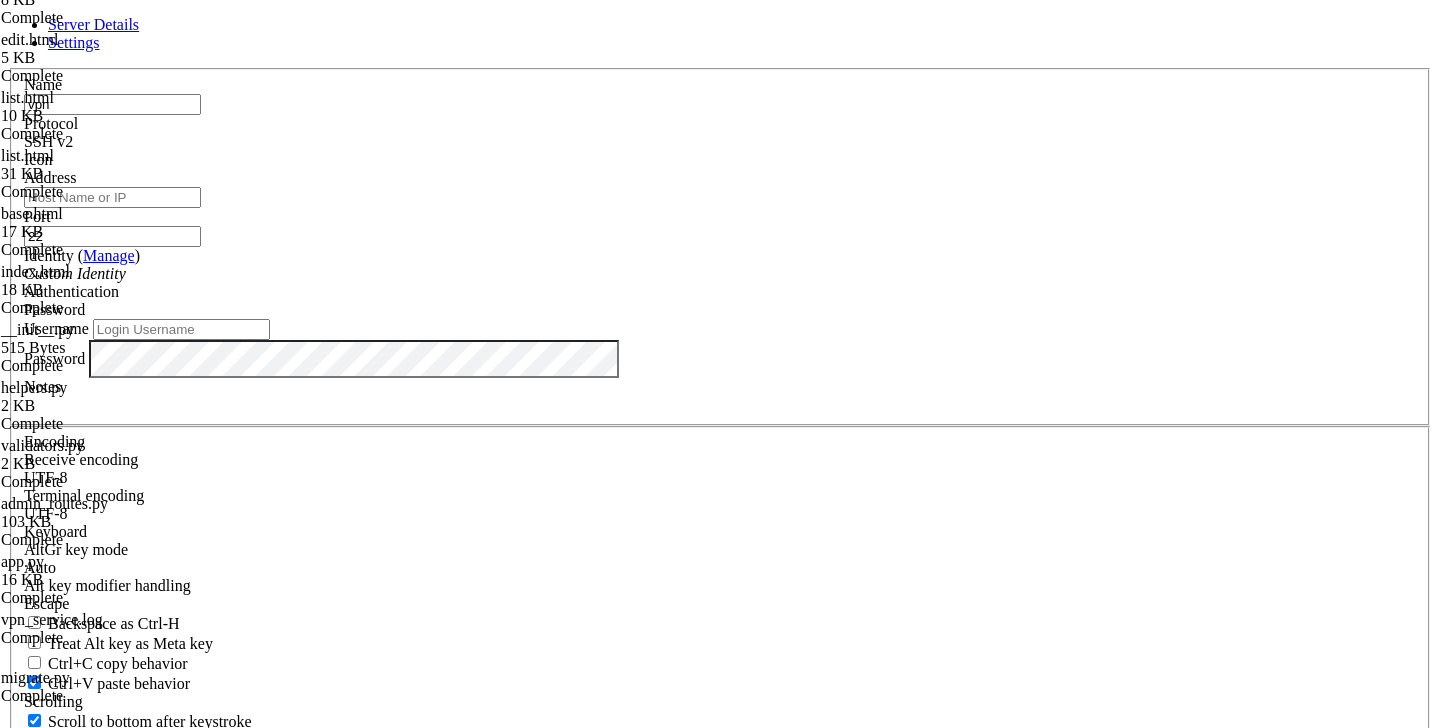 type on "vpn" 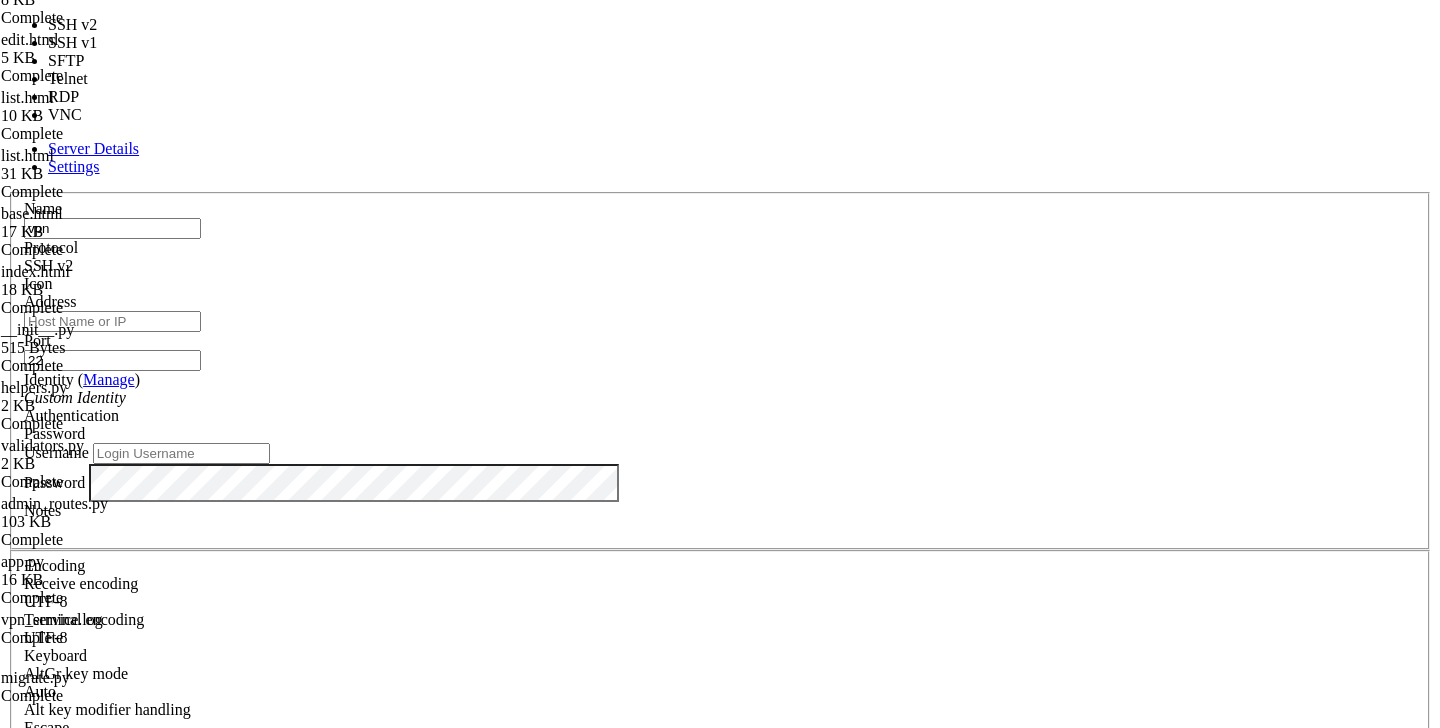 click on "SSH v2" at bounding box center (720, 266) 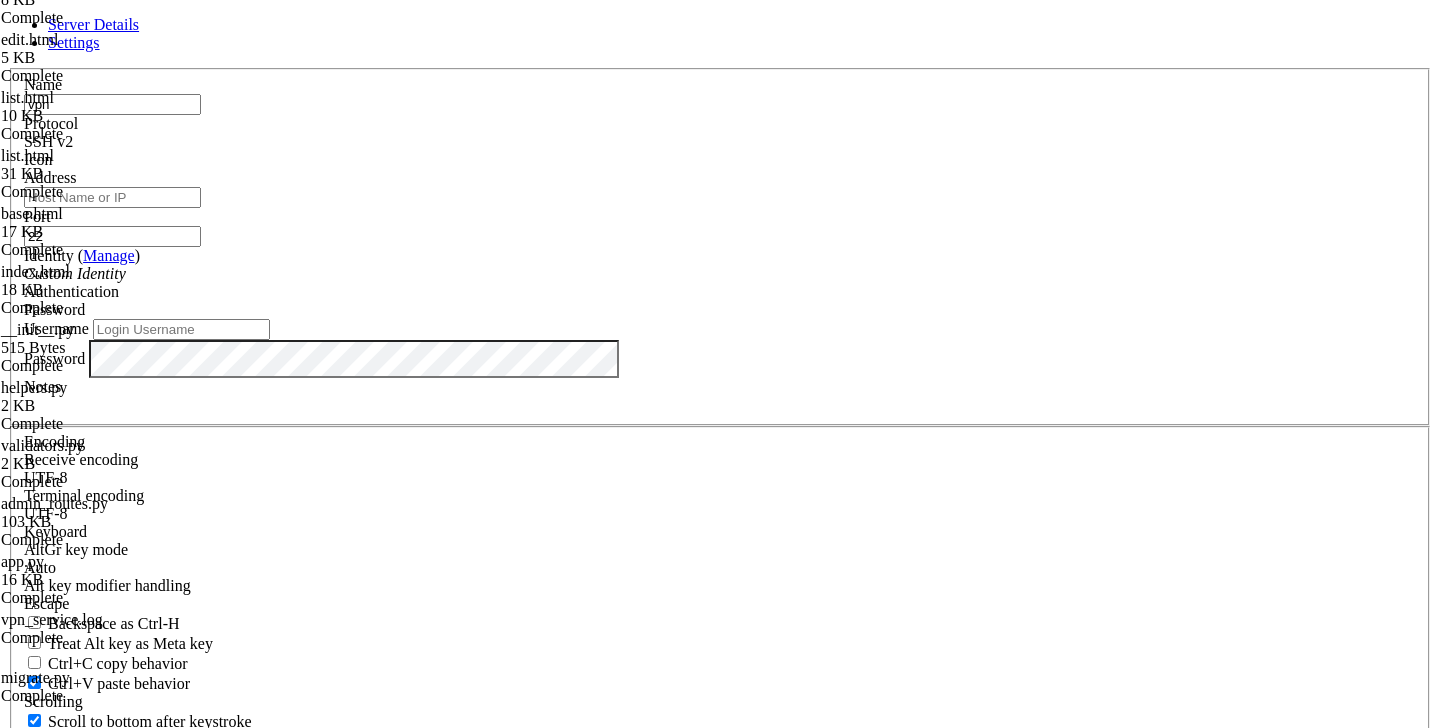 click on "SSH v2" at bounding box center [720, 142] 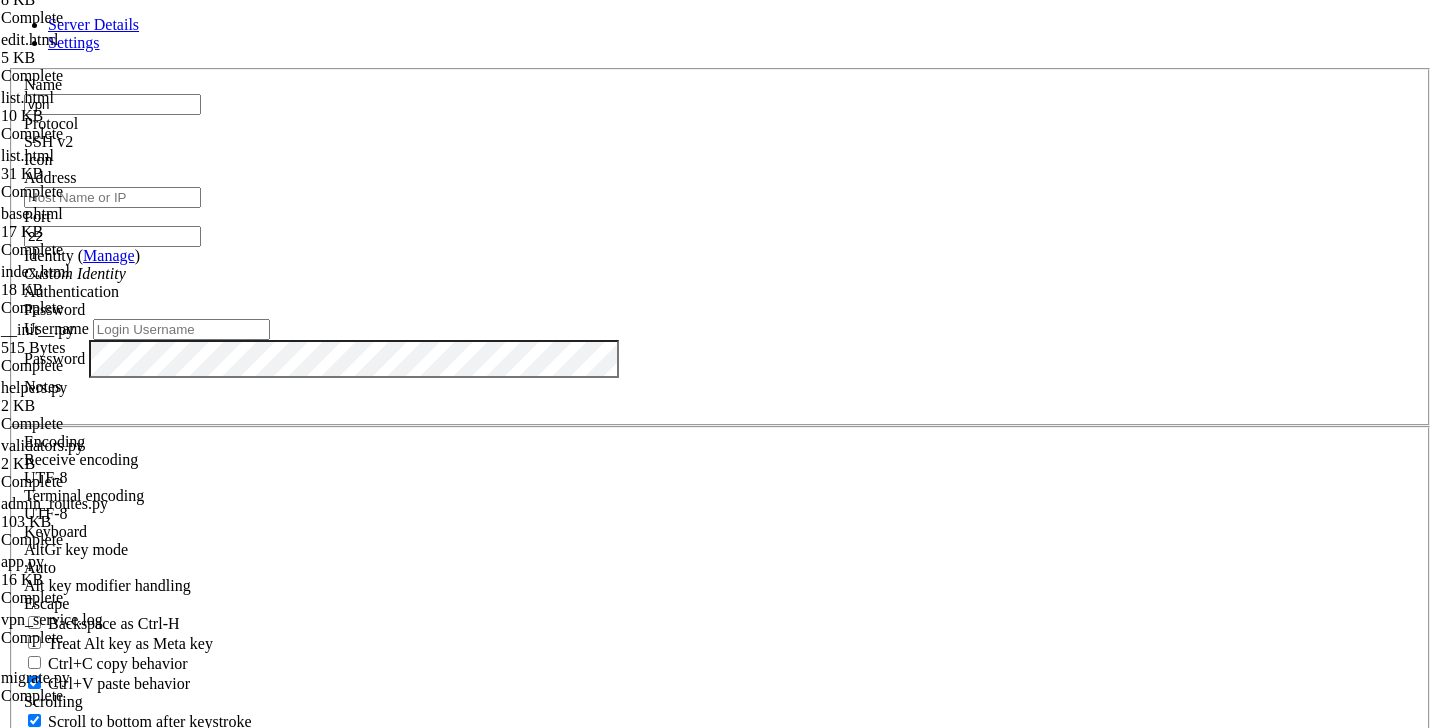 click on "Address" at bounding box center (112, 197) 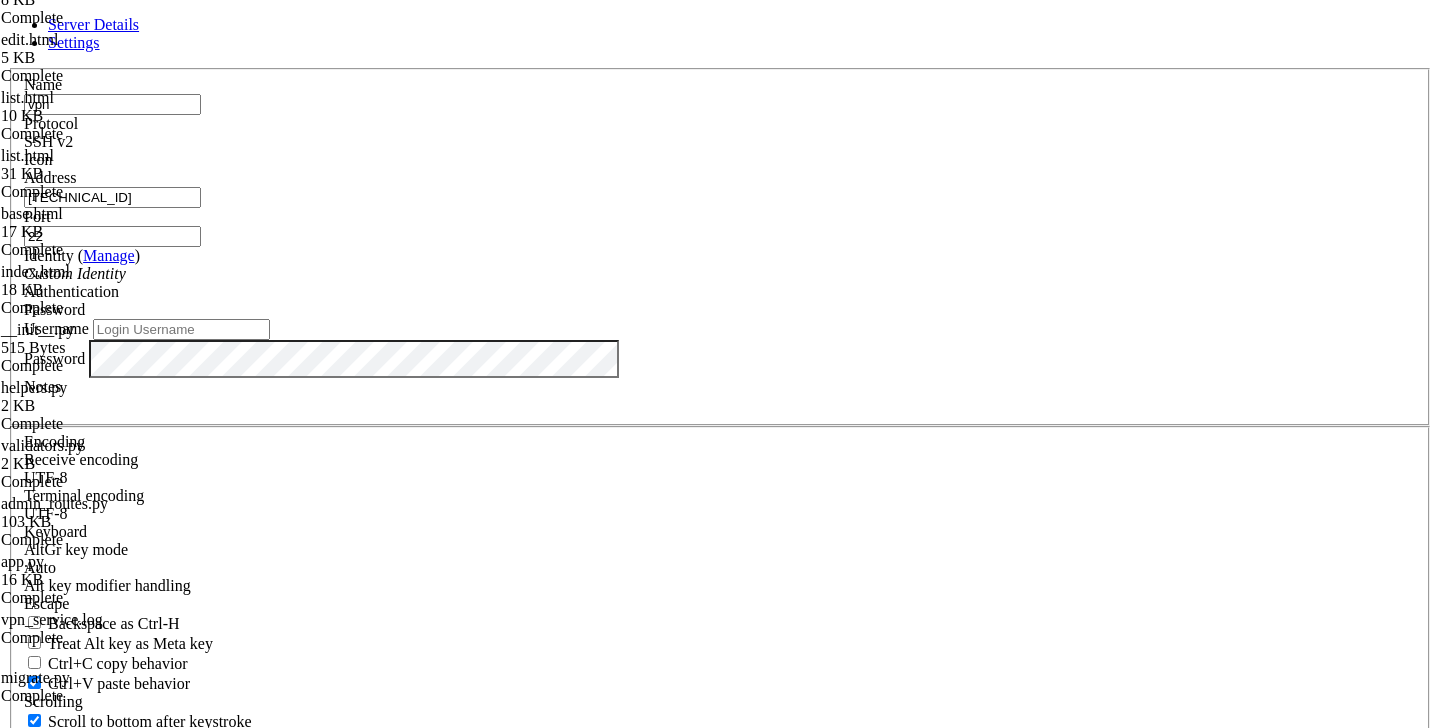 type on "[TECHNICAL_ID]" 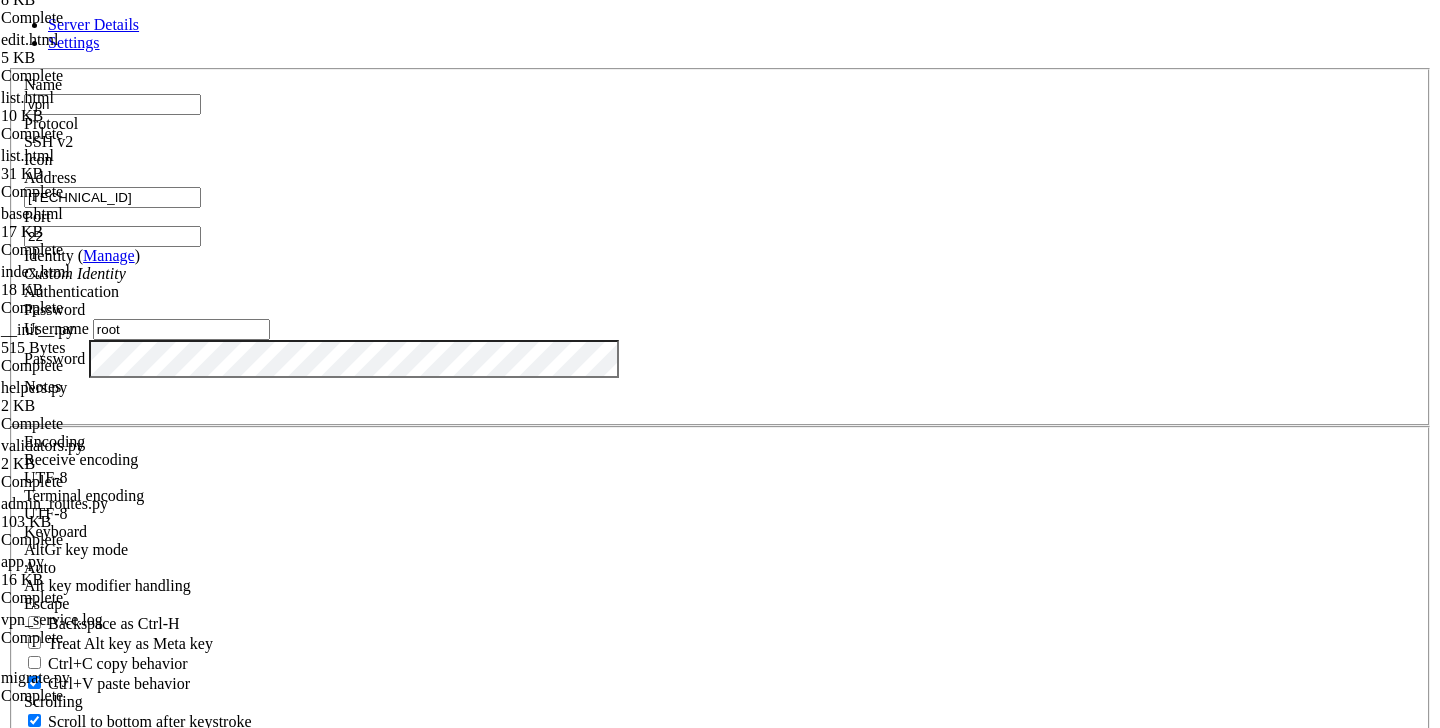 type on "root" 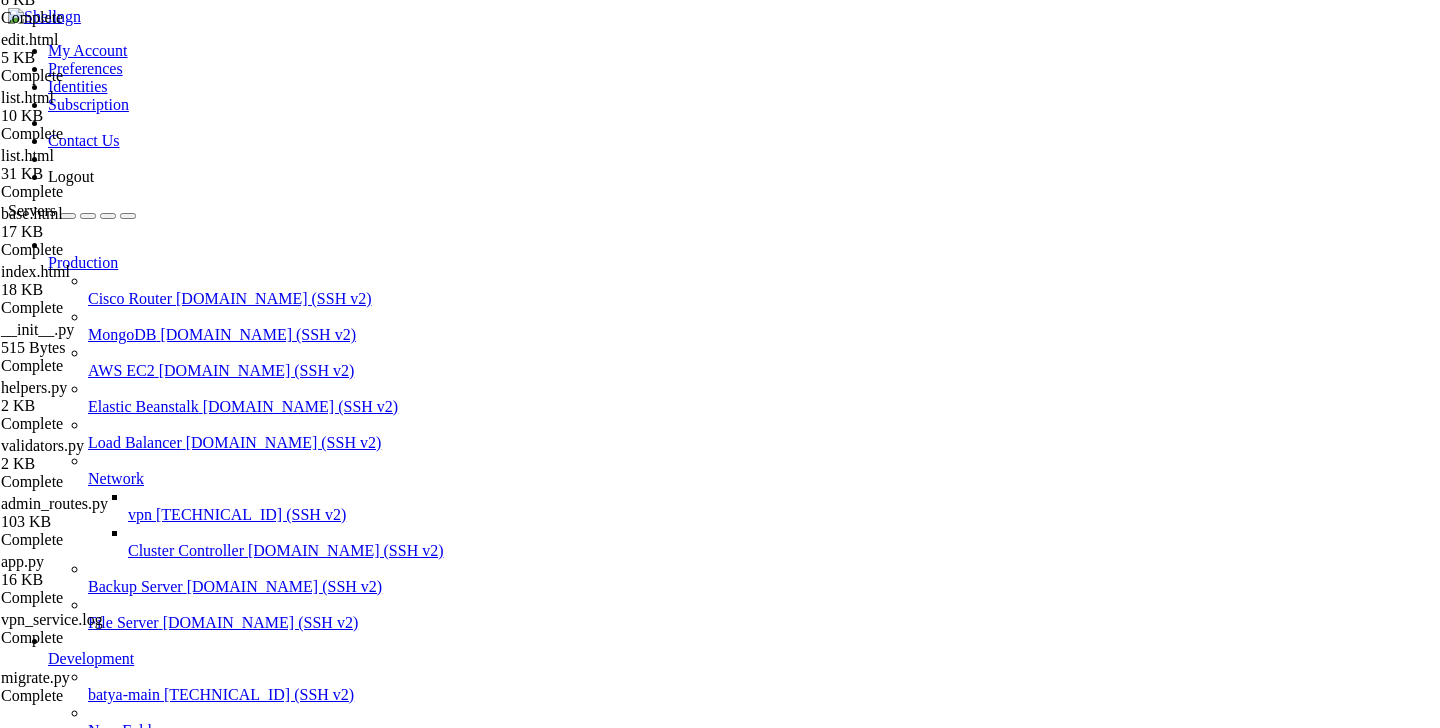 click on "vpn" at bounding box center [140, 514] 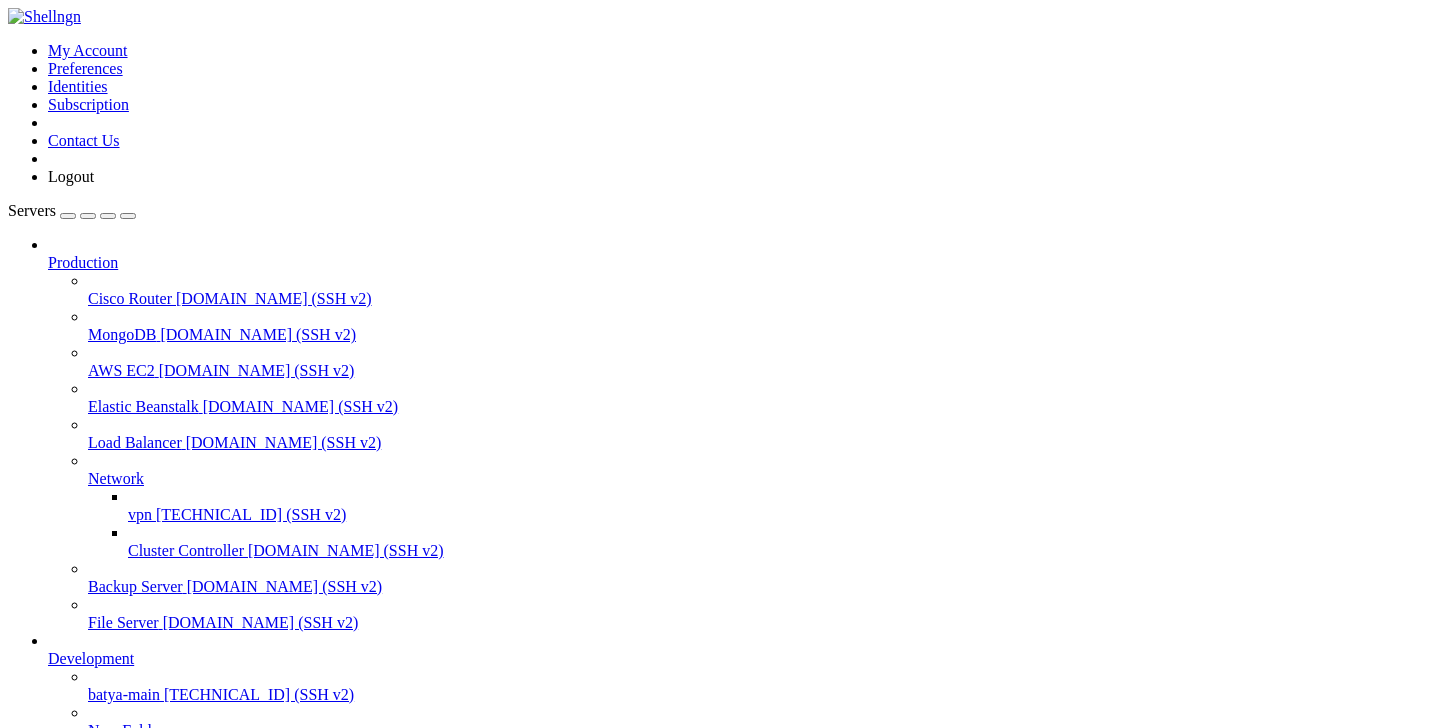 click on "" at bounding box center (740, 853) 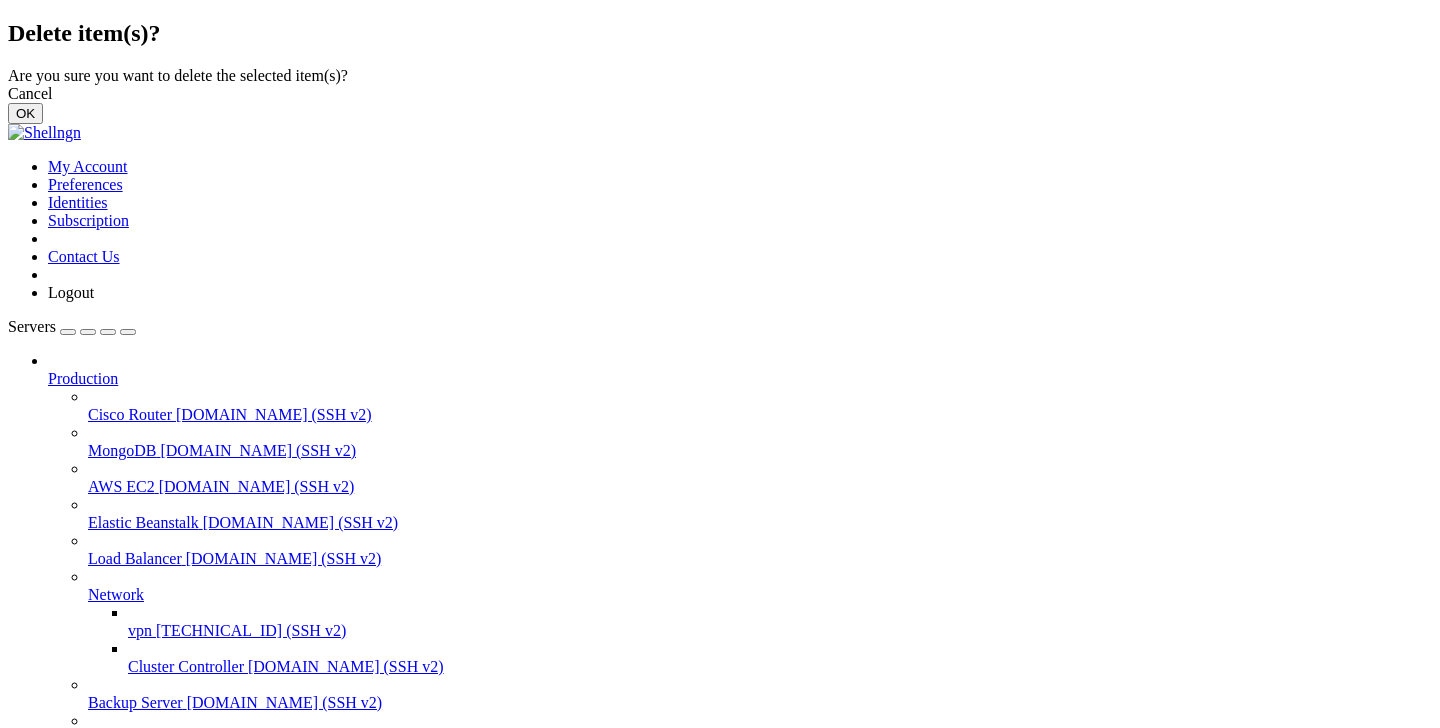click on "OK" at bounding box center [25, 113] 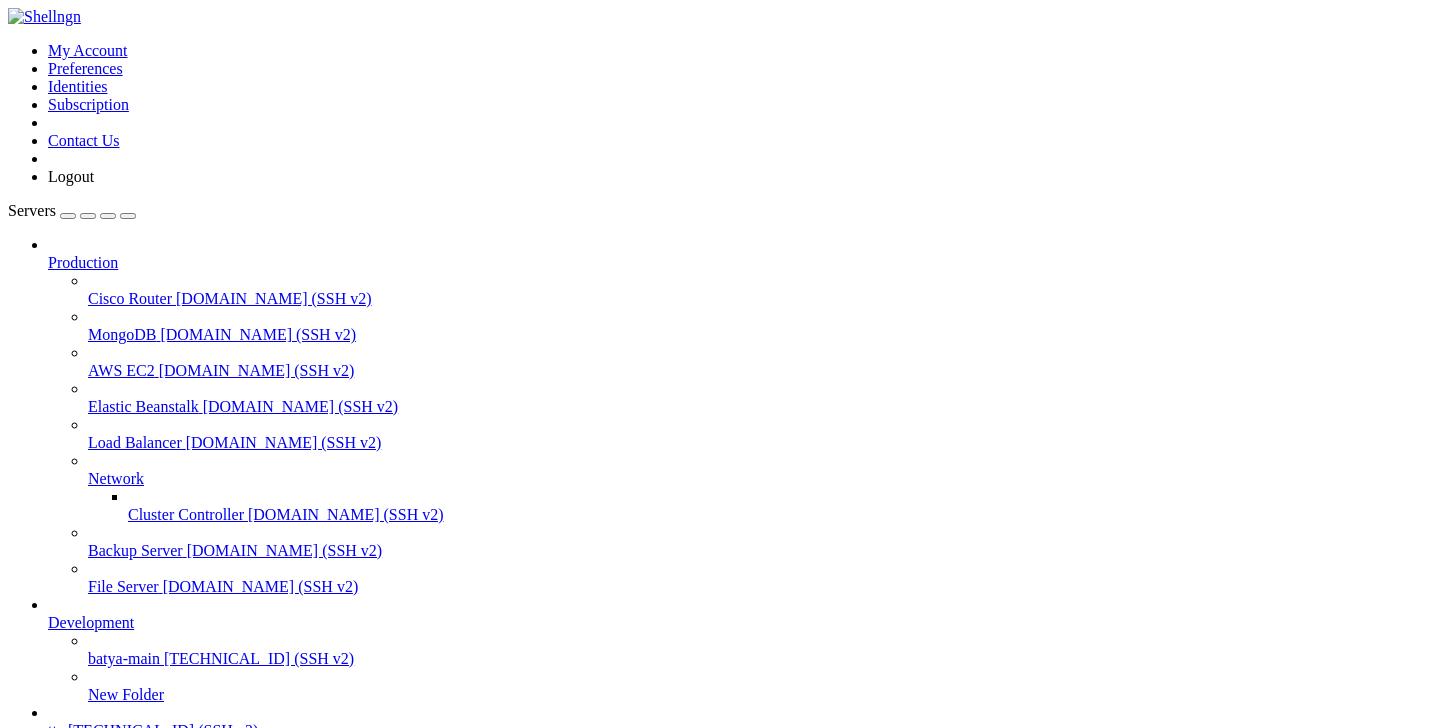 click on "" at bounding box center [740, 817] 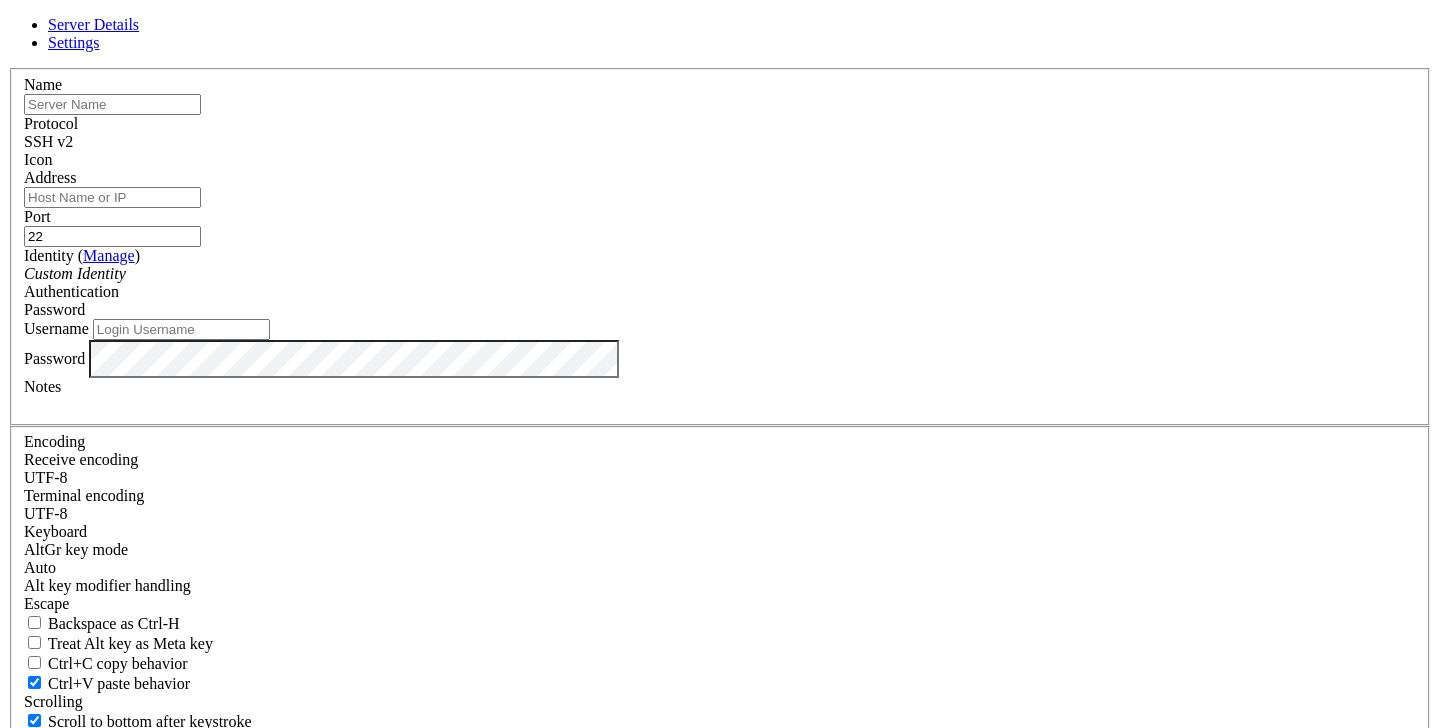 click on "Address" at bounding box center (112, 197) 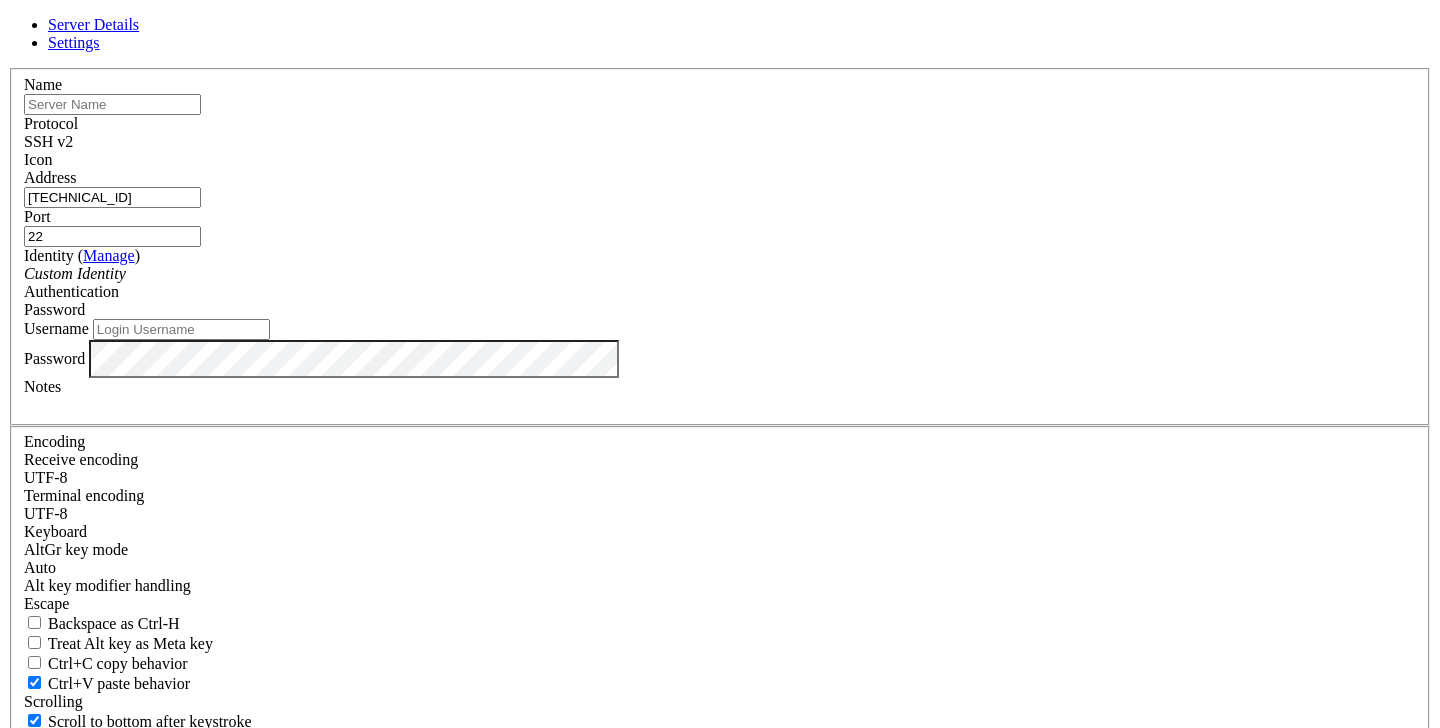 type on "[TECHNICAL_ID]" 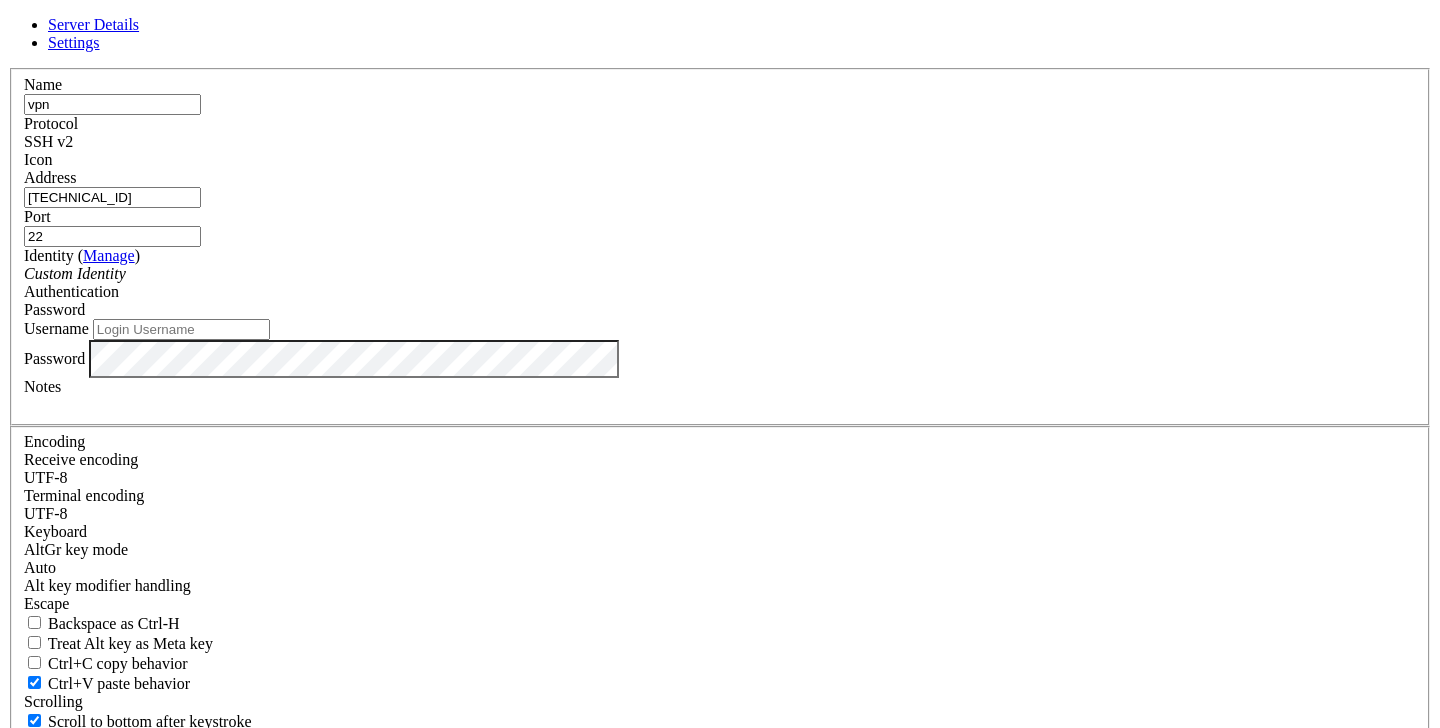 type on "vpn" 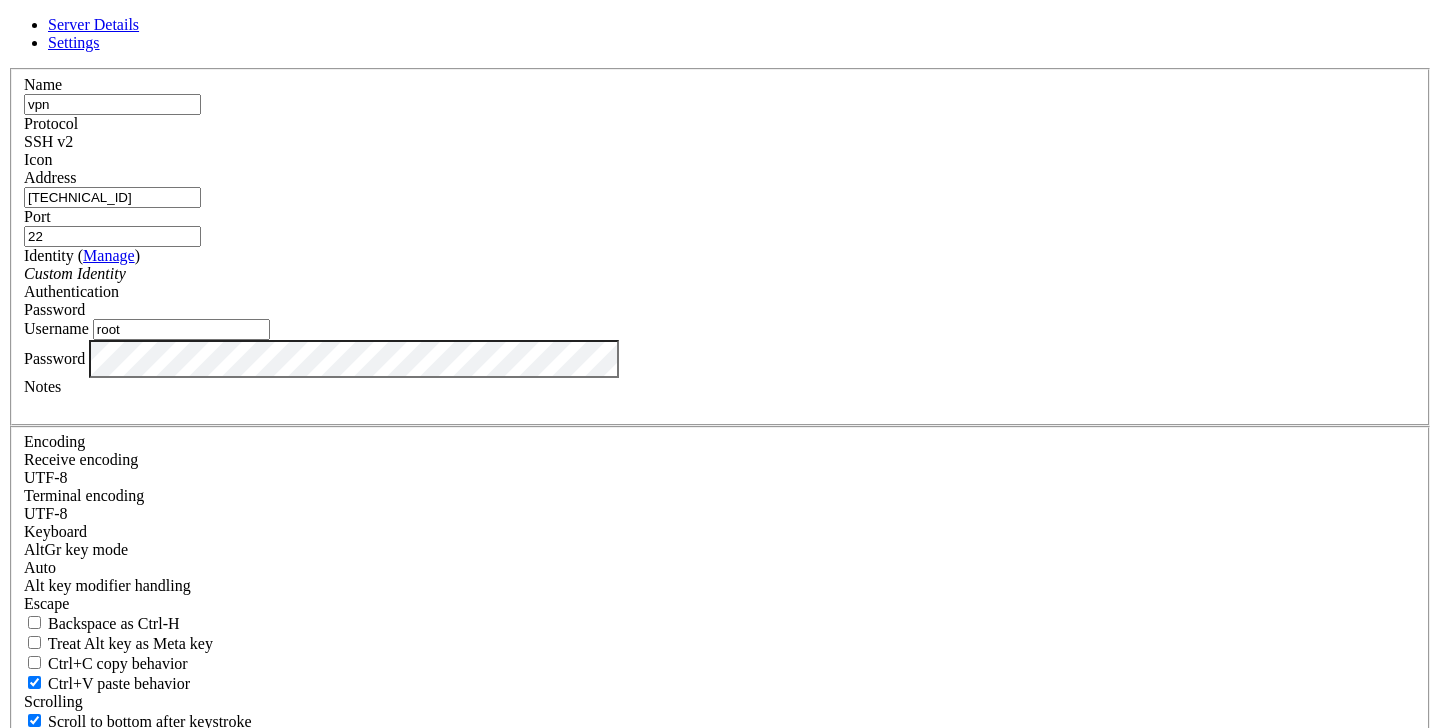 type on "root" 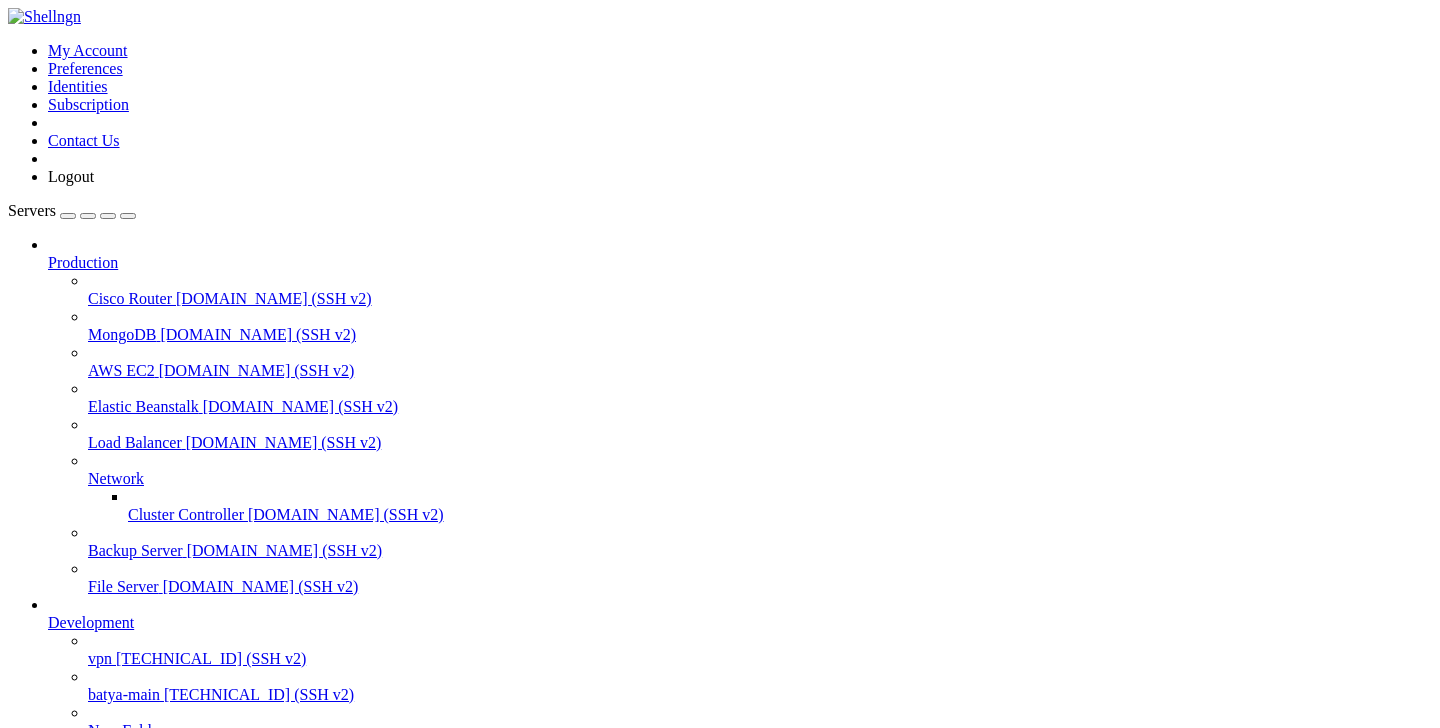 click on "vpn" at bounding box center [100, 658] 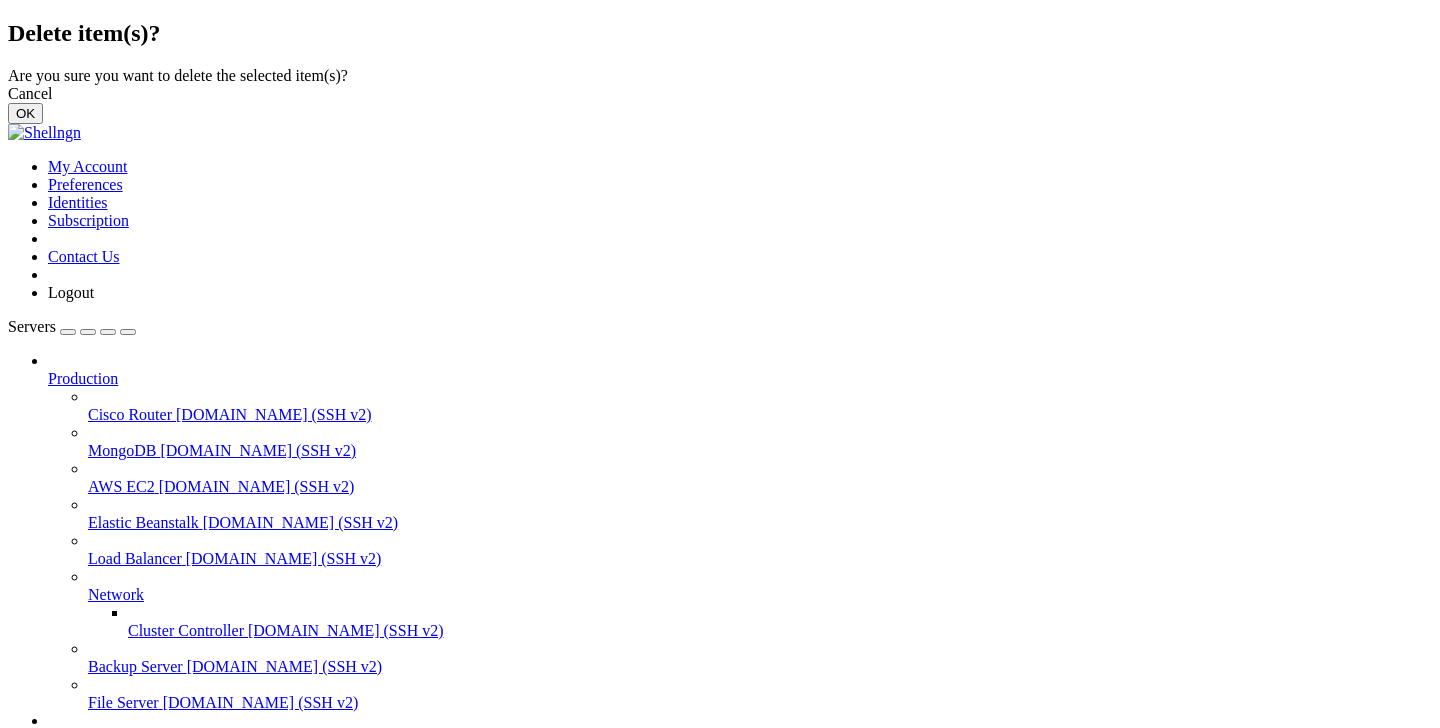 click on "OK" at bounding box center (25, 113) 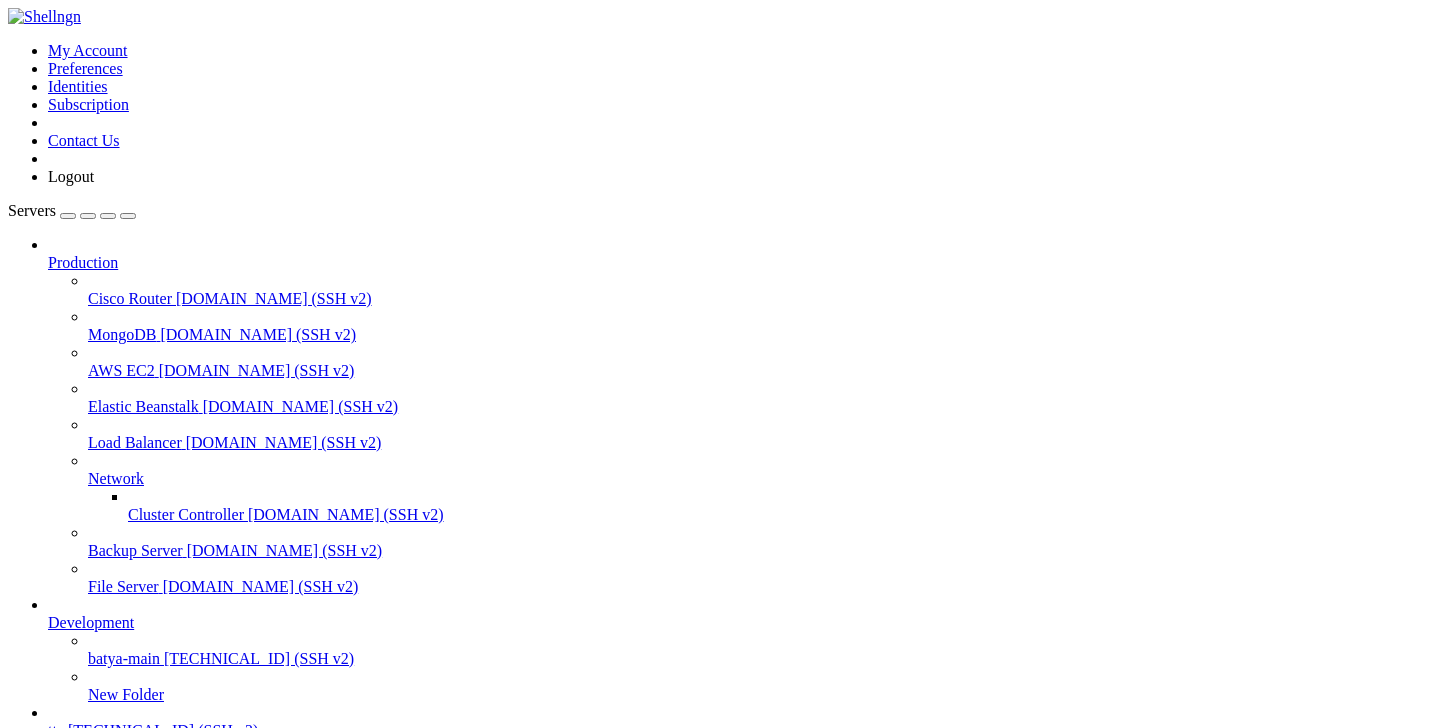 click on "New Server" at bounding box center [86, 2087] 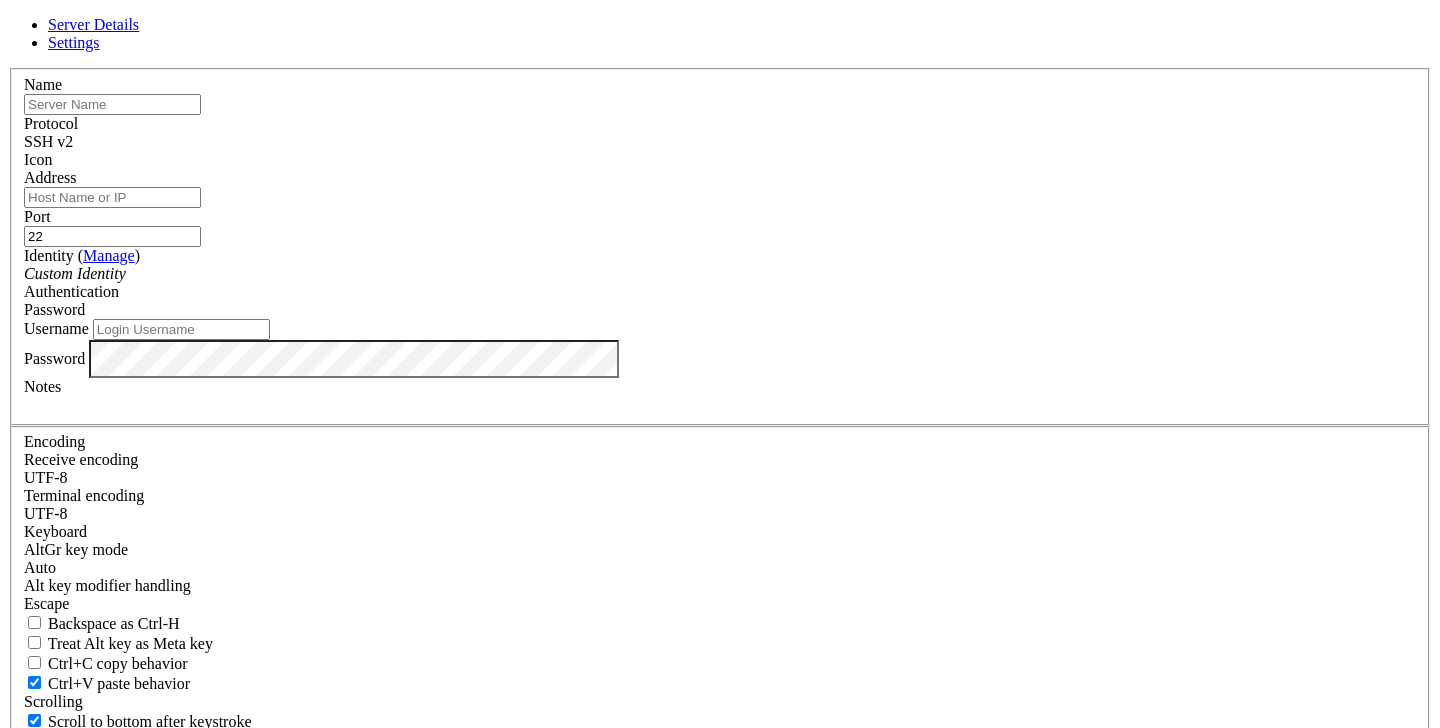 click at bounding box center (112, 104) 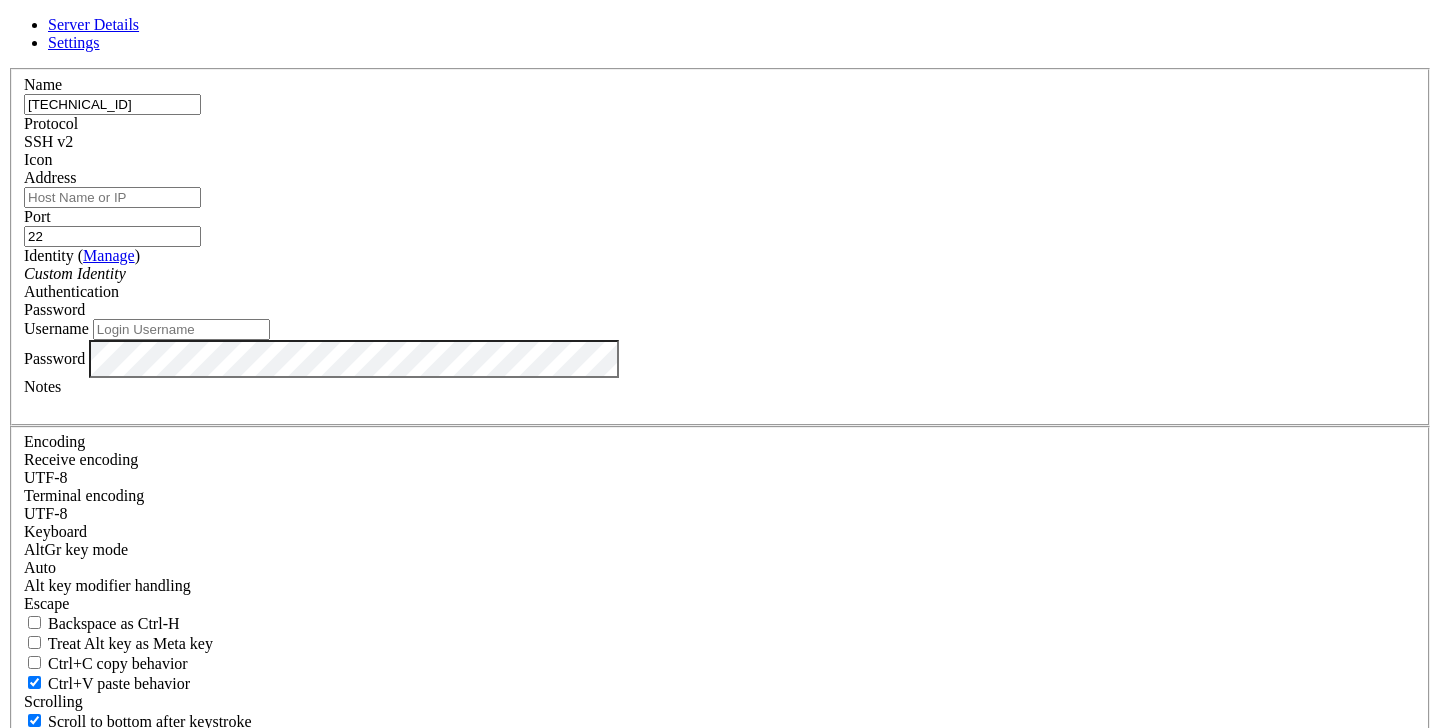 type on "[TECHNICAL_ID]" 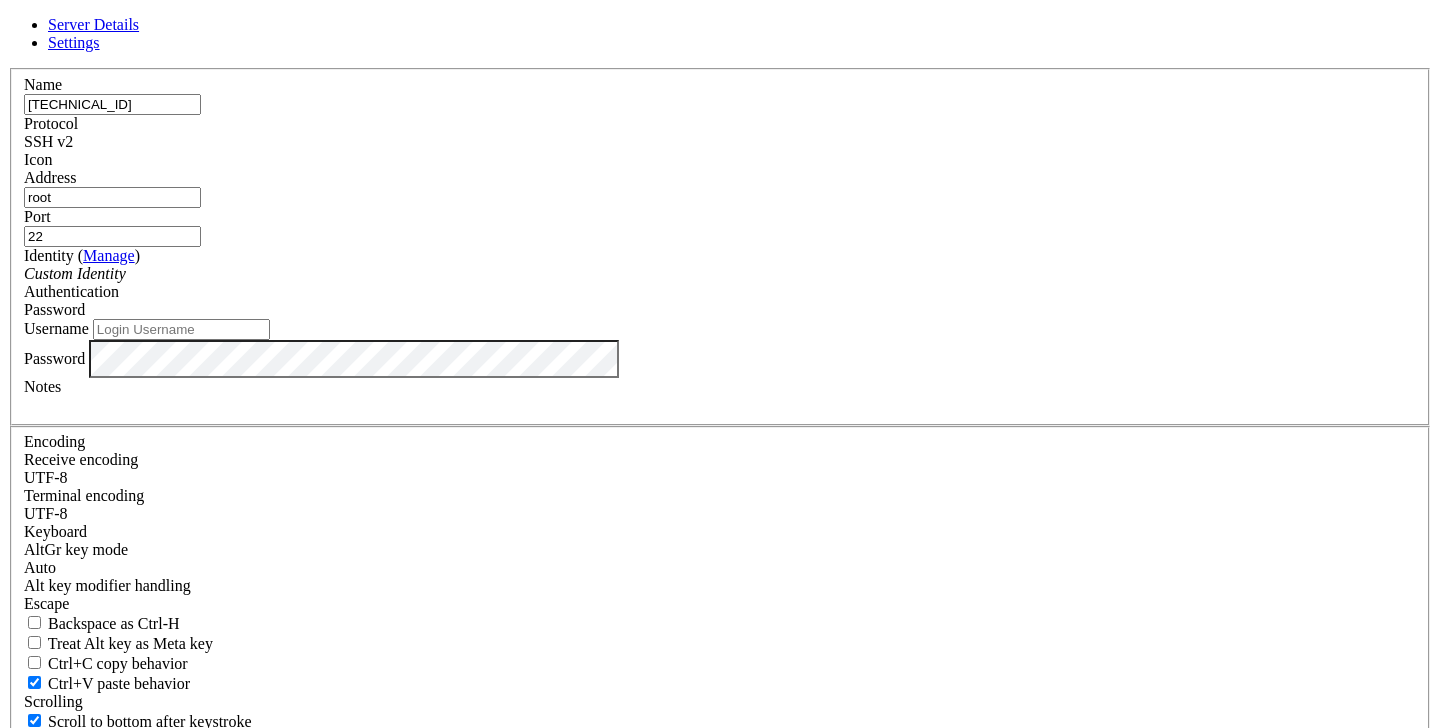 type on "root" 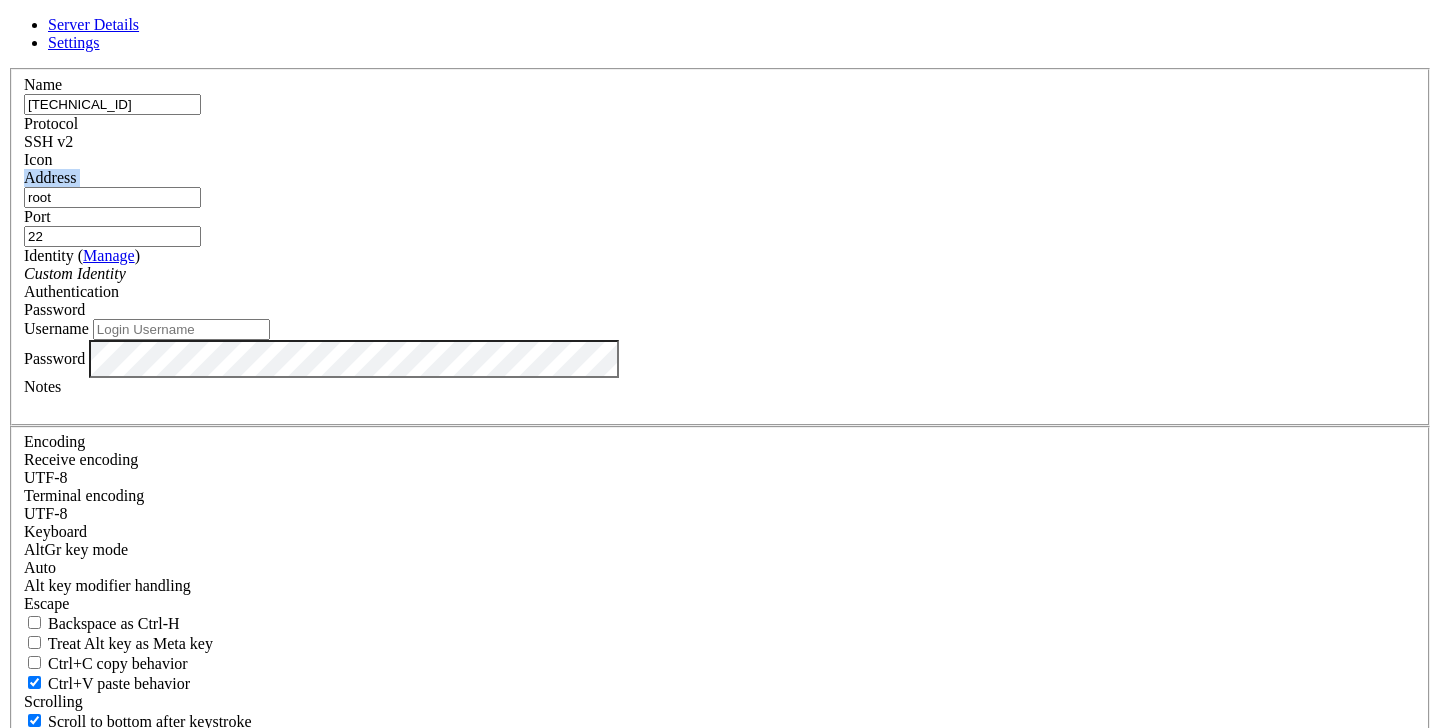 click on "Address
root" at bounding box center (720, 188) 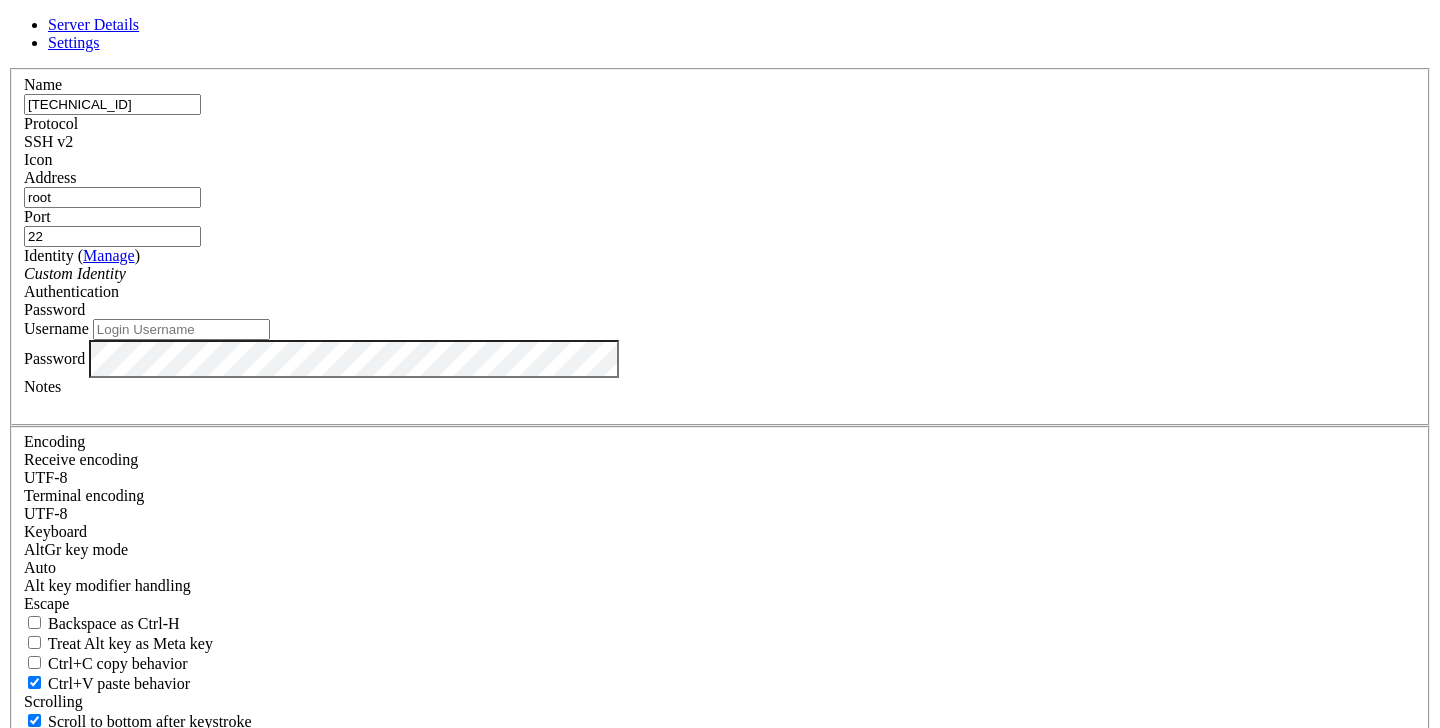 click on "root" at bounding box center (112, 197) 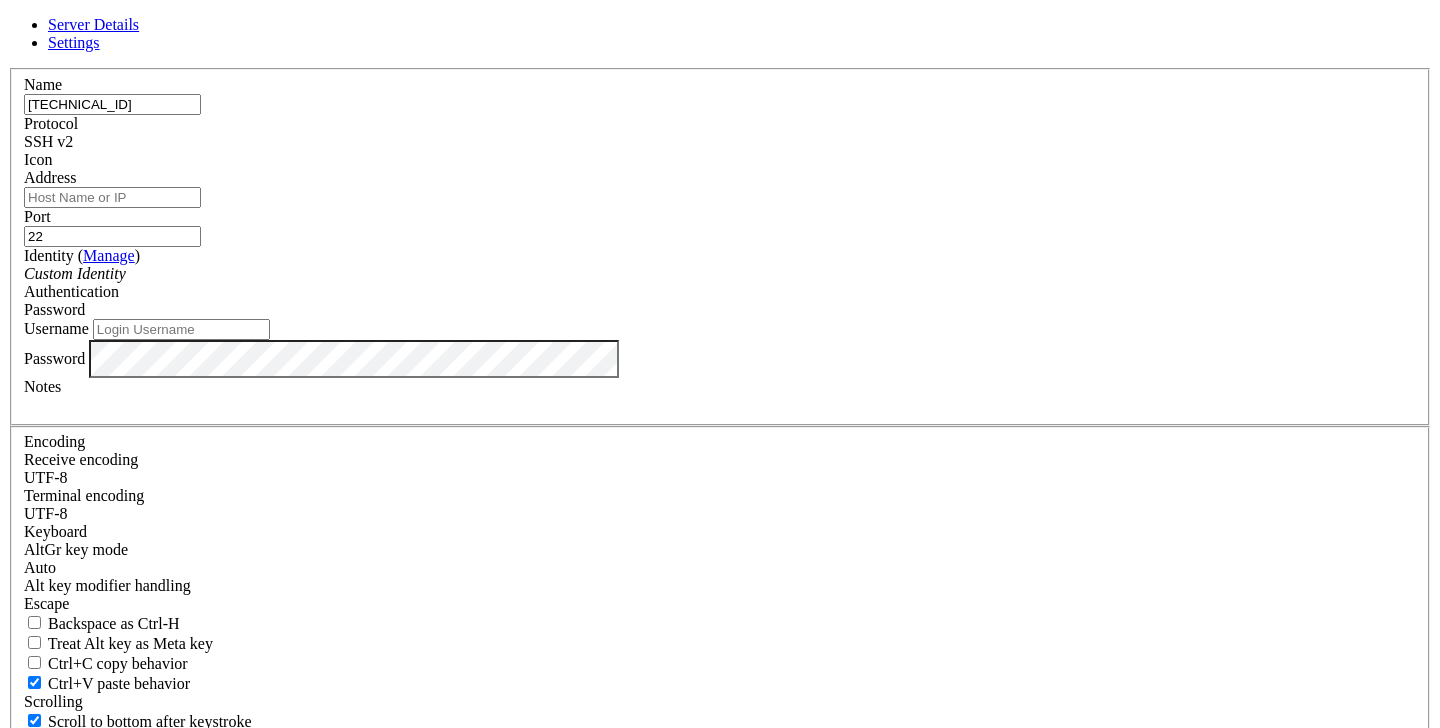 paste on "[TECHNICAL_ID]" 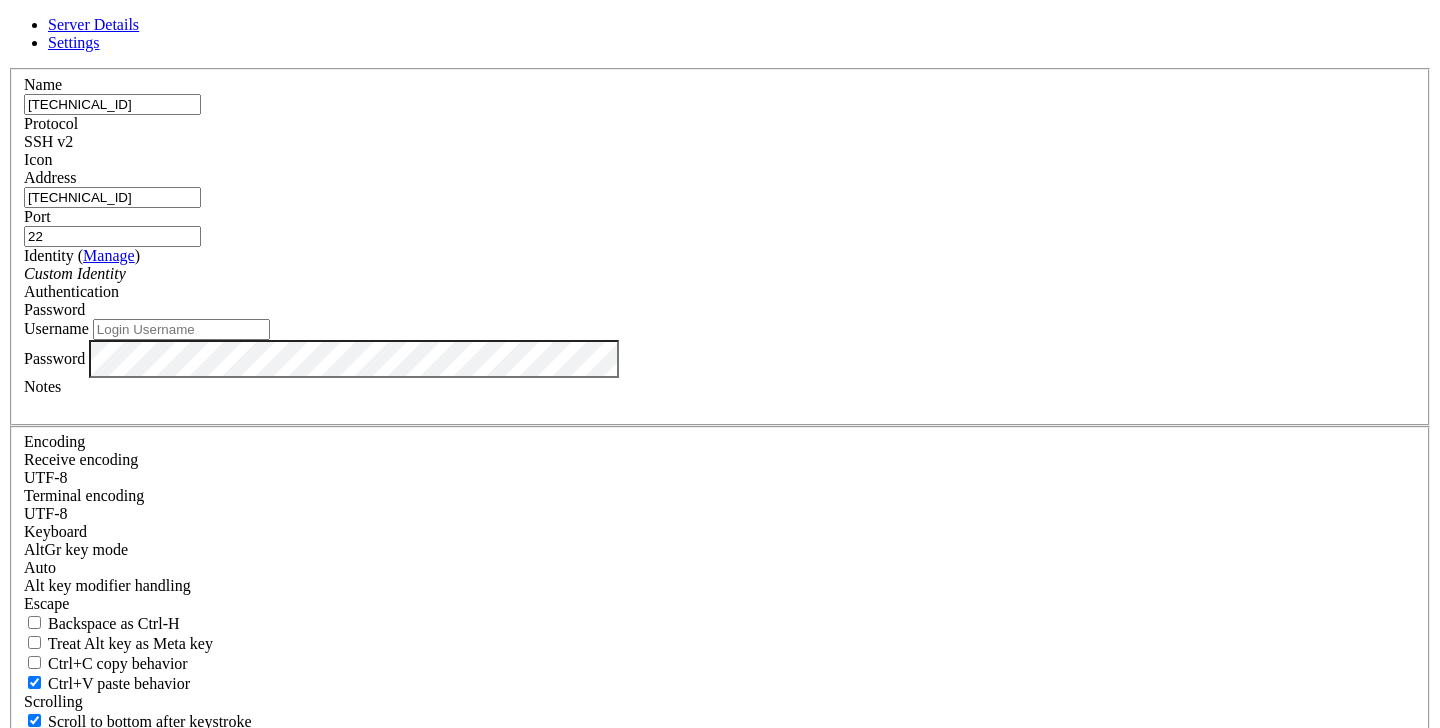 type on "[TECHNICAL_ID]" 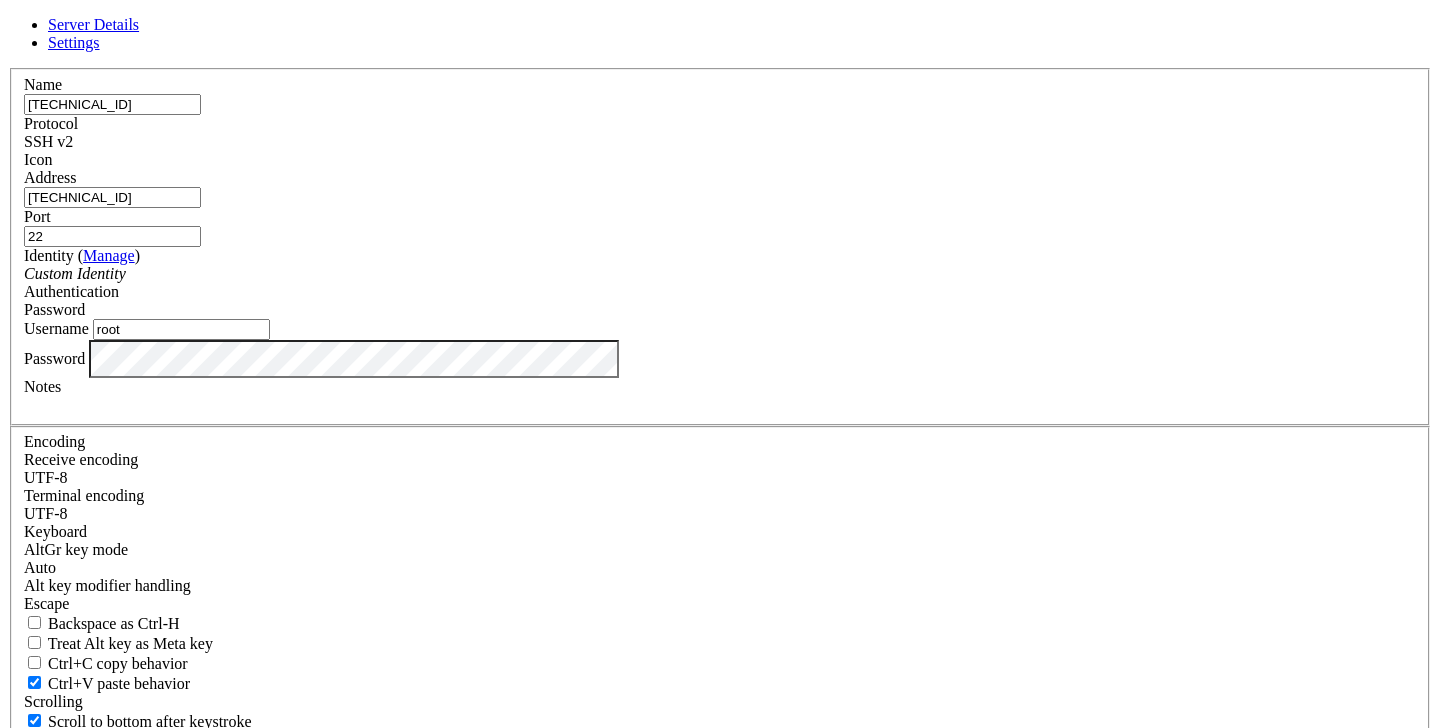 type on "root" 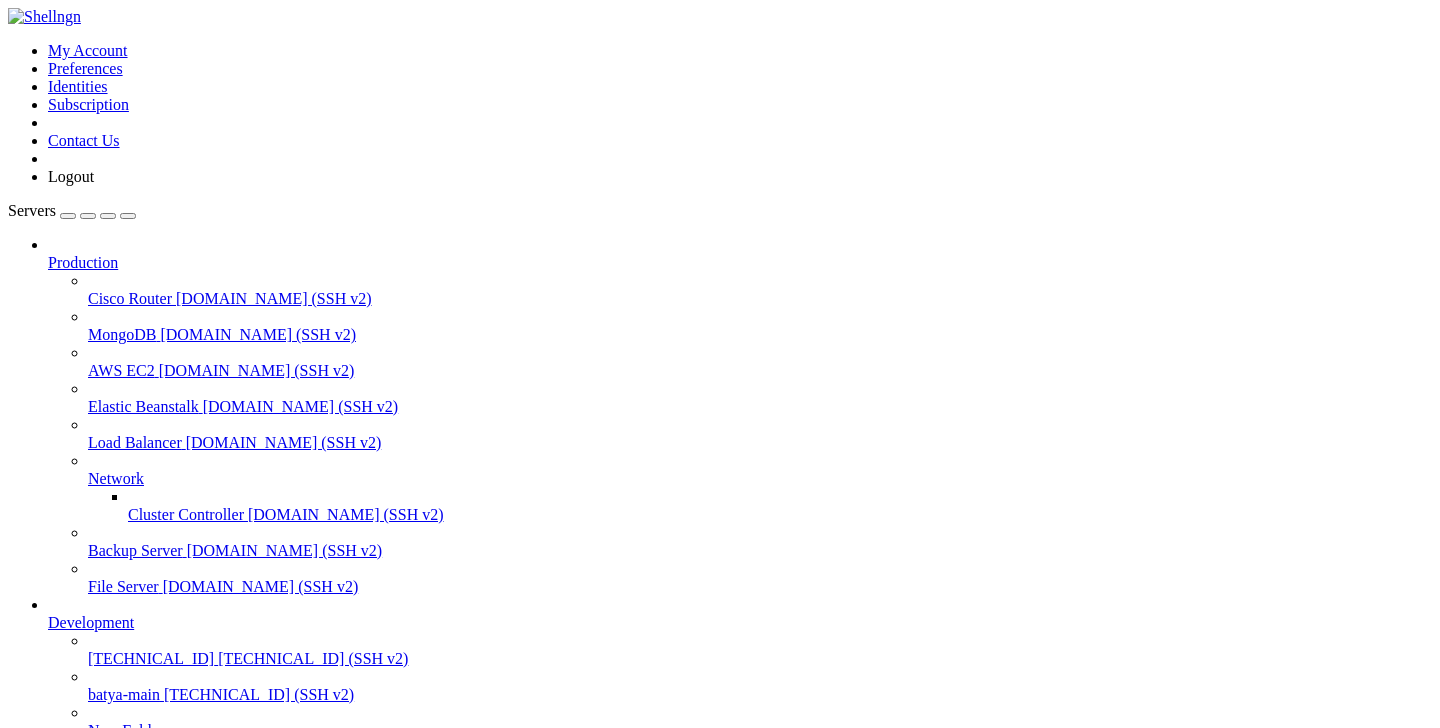 click on "" at bounding box center (740, 853) 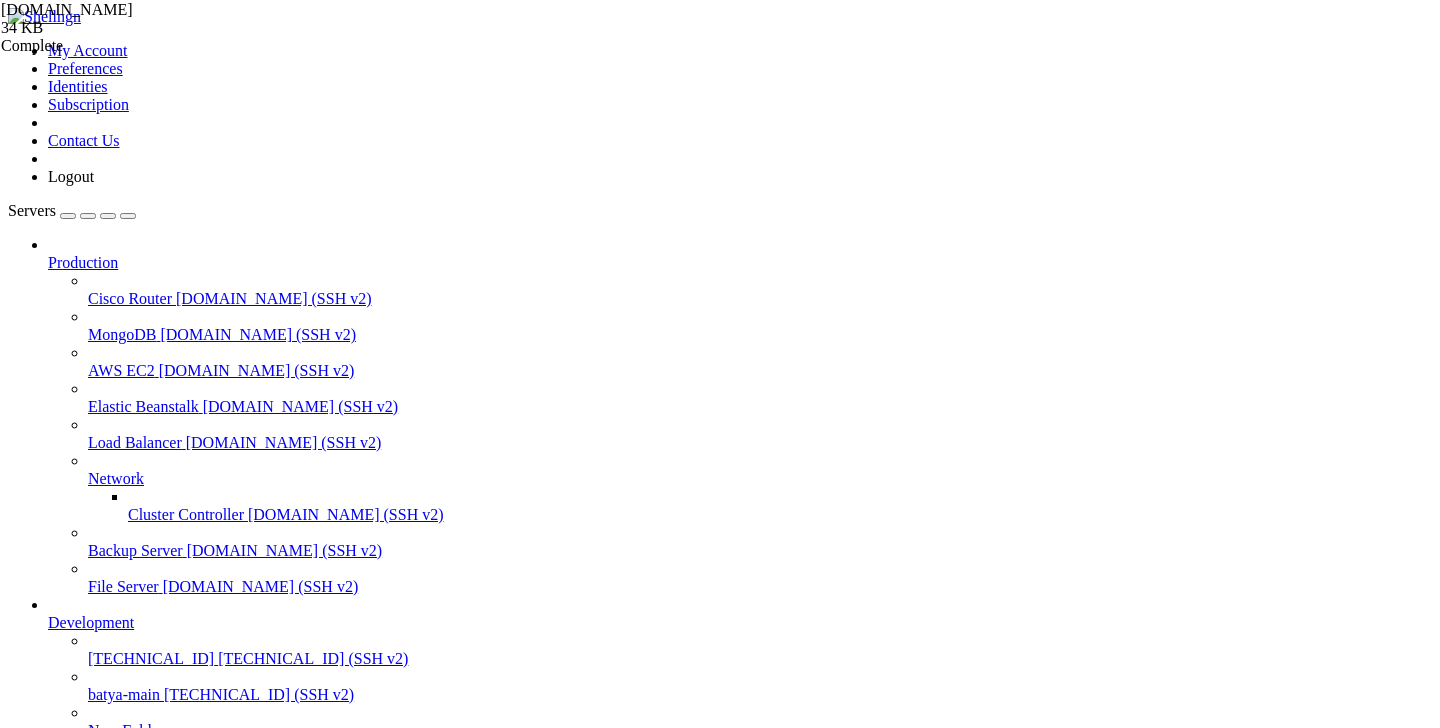 click on "#!/bin/bash # Скрипт: [DOMAIN_NAME] # Автор: специалист BatyaVPN (BatyaSoft) # Описание: Автоматическая установка Xray (VLESS+XTLS-Vision) с API управления пользователями set   - e clear echo   " === BatyaVPN VLESS+XTLS-Vision Installer === " echo   " === с API управления пользователями на порту 5001 === " echo   " " # --- 1. Ввод домена --- read   - rp   " Введите ваш домен (например, [DOMAIN_NAME]):  "   DOMAIN if   [[   - z   " $DOMAIN "   ]] ;   then   echo   " Домен не указан! " ;   exit   1 ;   fi export   DOMAIN export   XRAY_PATH = " /usr/local/bin/xray " export   XRAY_CONFIG = " /usr/local/etc/xray/config.json " export   XRAY_SERVICE = " /etc/systemd/system/xray.service " export   CERT_DIR = " /etc/letsencrypt/live/ $ { DOMAIN } " export   API_PORT = 5001 export   API_TOKEN = $ ( cat   / proc / sys / kernel / random / uuid ) export   = " $" at bounding box center [743, 2326] 